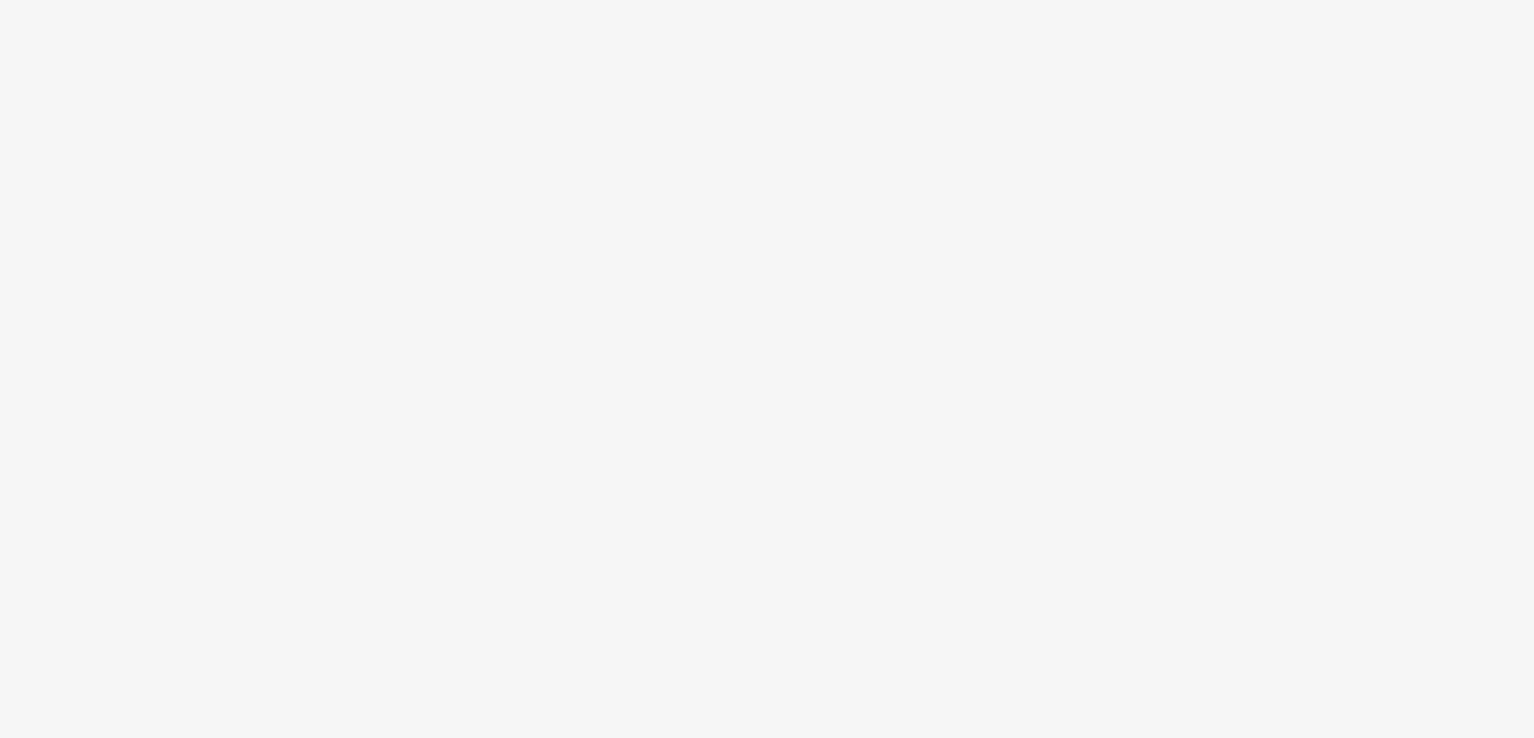 scroll, scrollTop: 0, scrollLeft: 0, axis: both 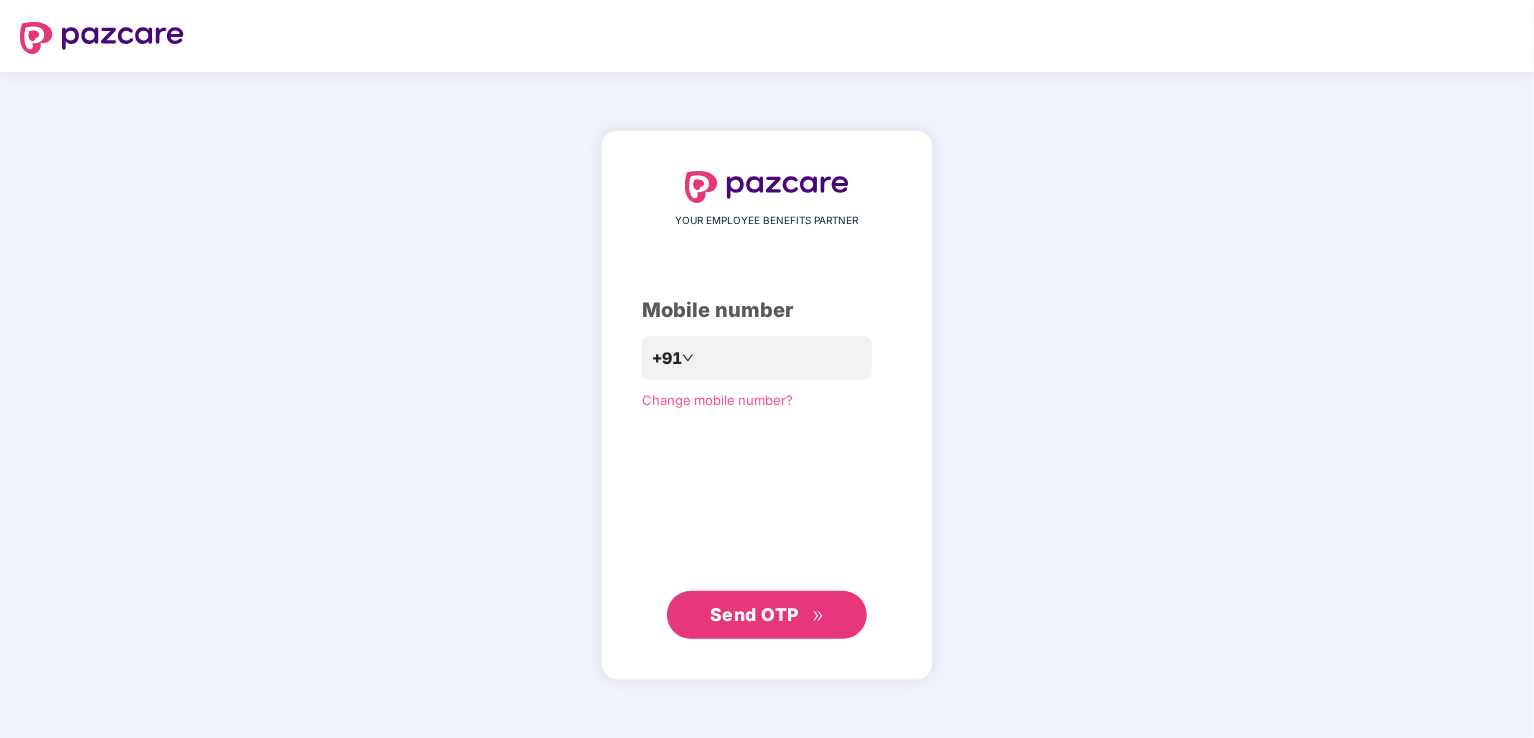 click on "Send OTP" at bounding box center (754, 614) 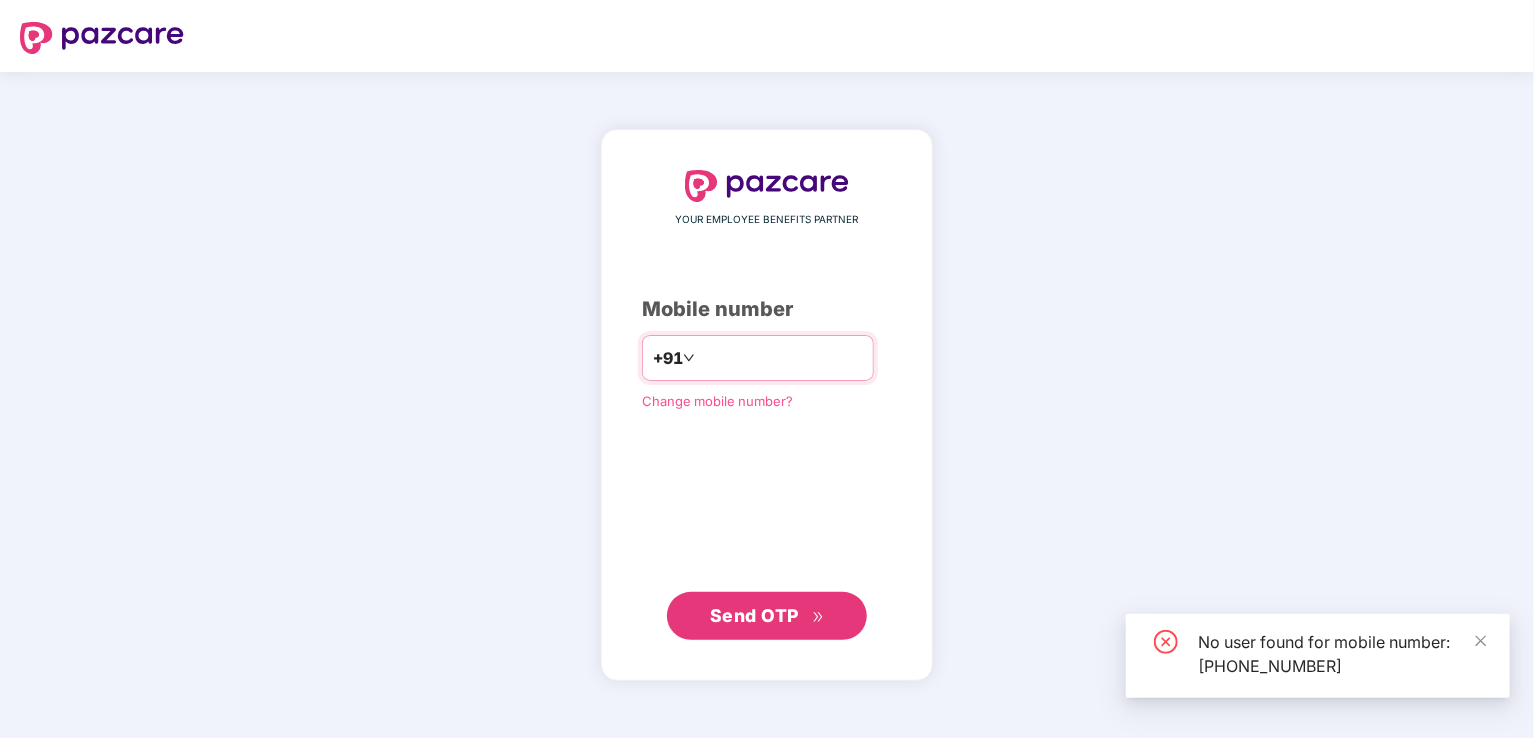 click on "**********" at bounding box center [781, 358] 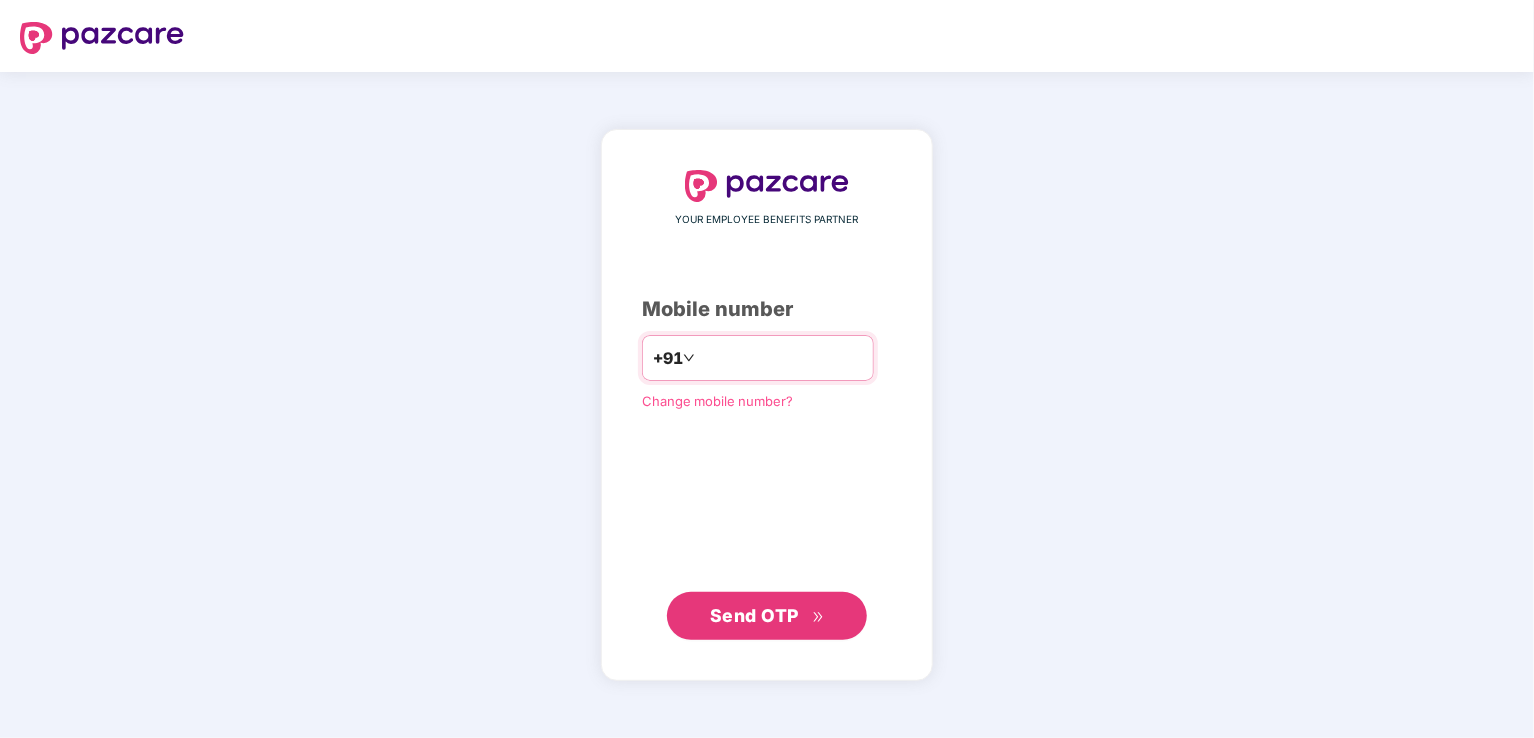 type on "*" 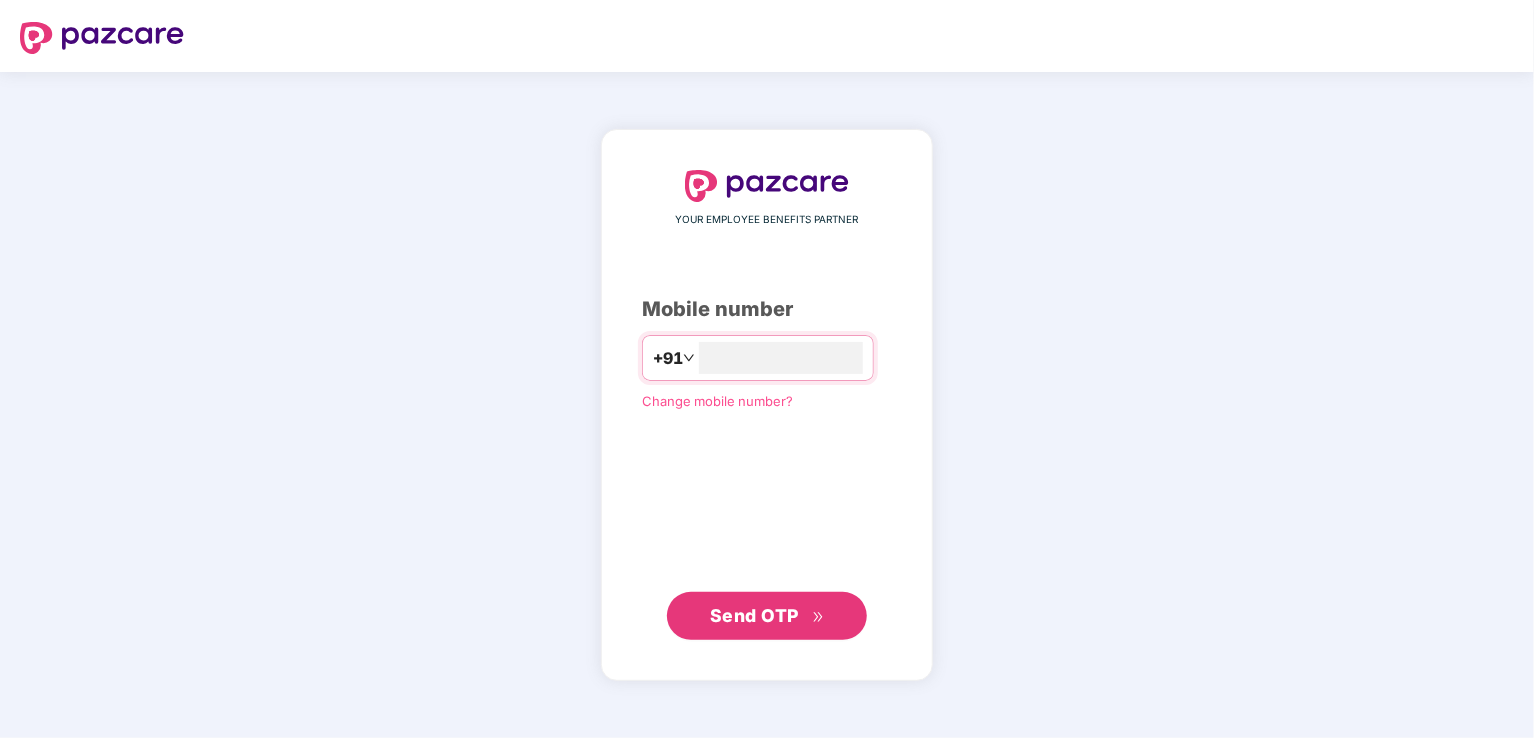 click on "Send OTP" at bounding box center [754, 615] 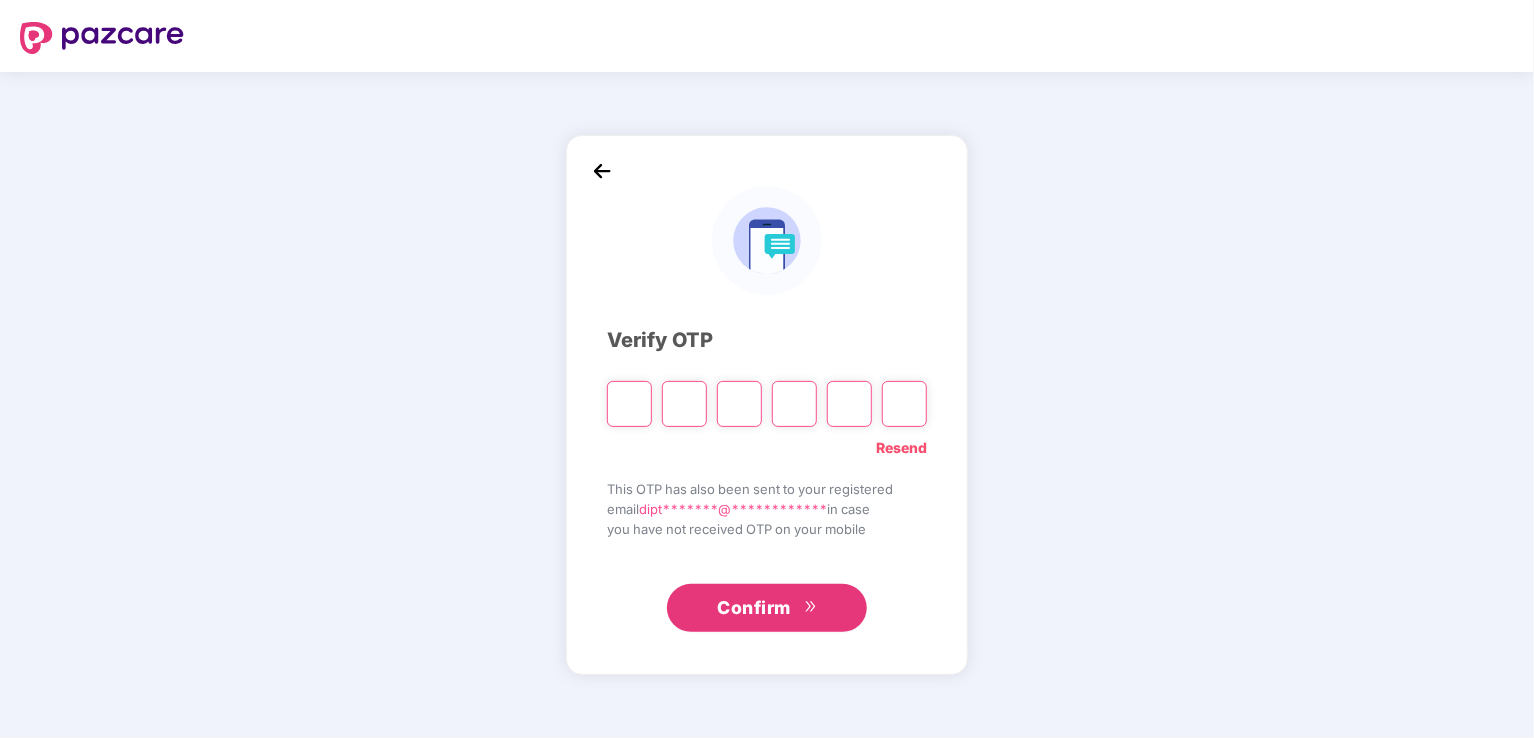 type on "*" 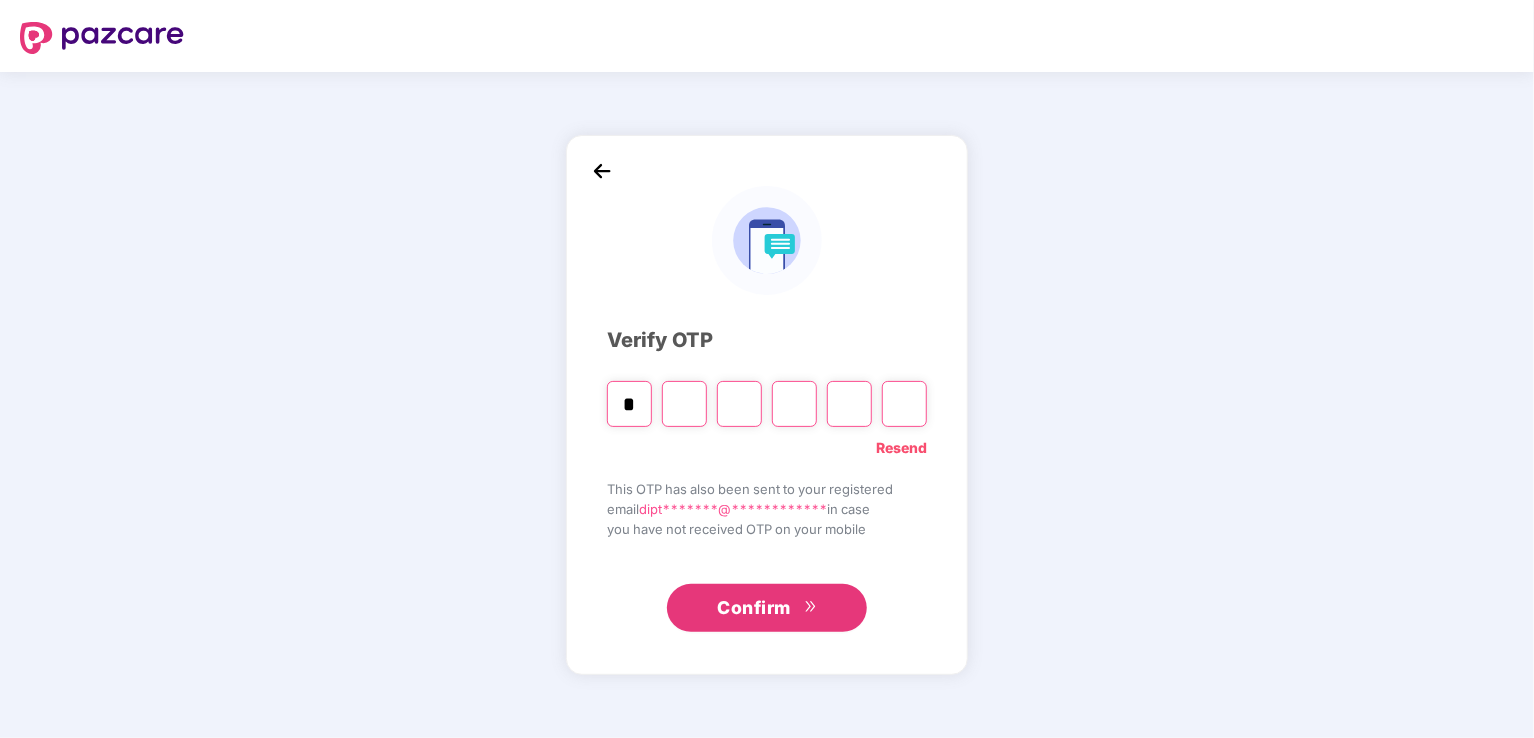type on "*" 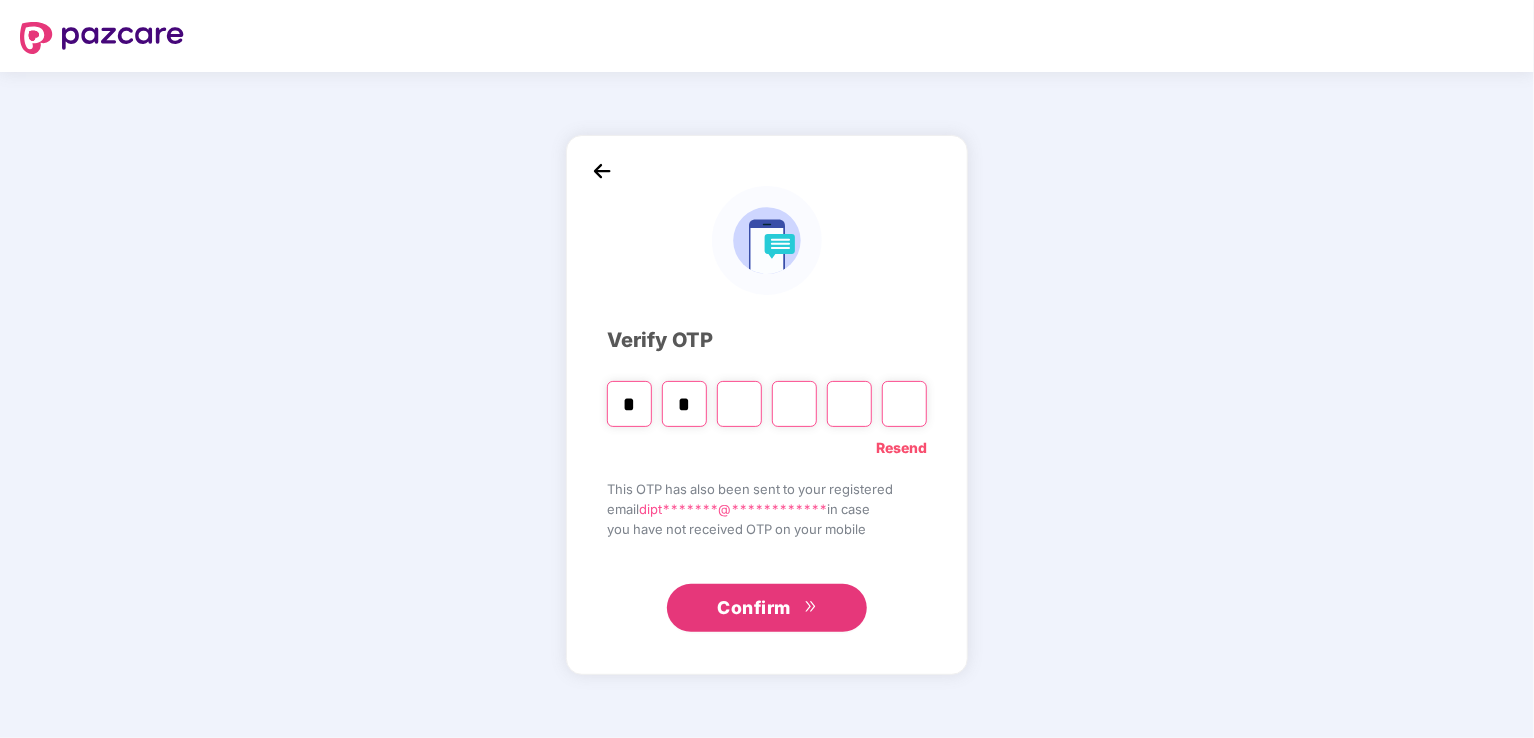 type on "*" 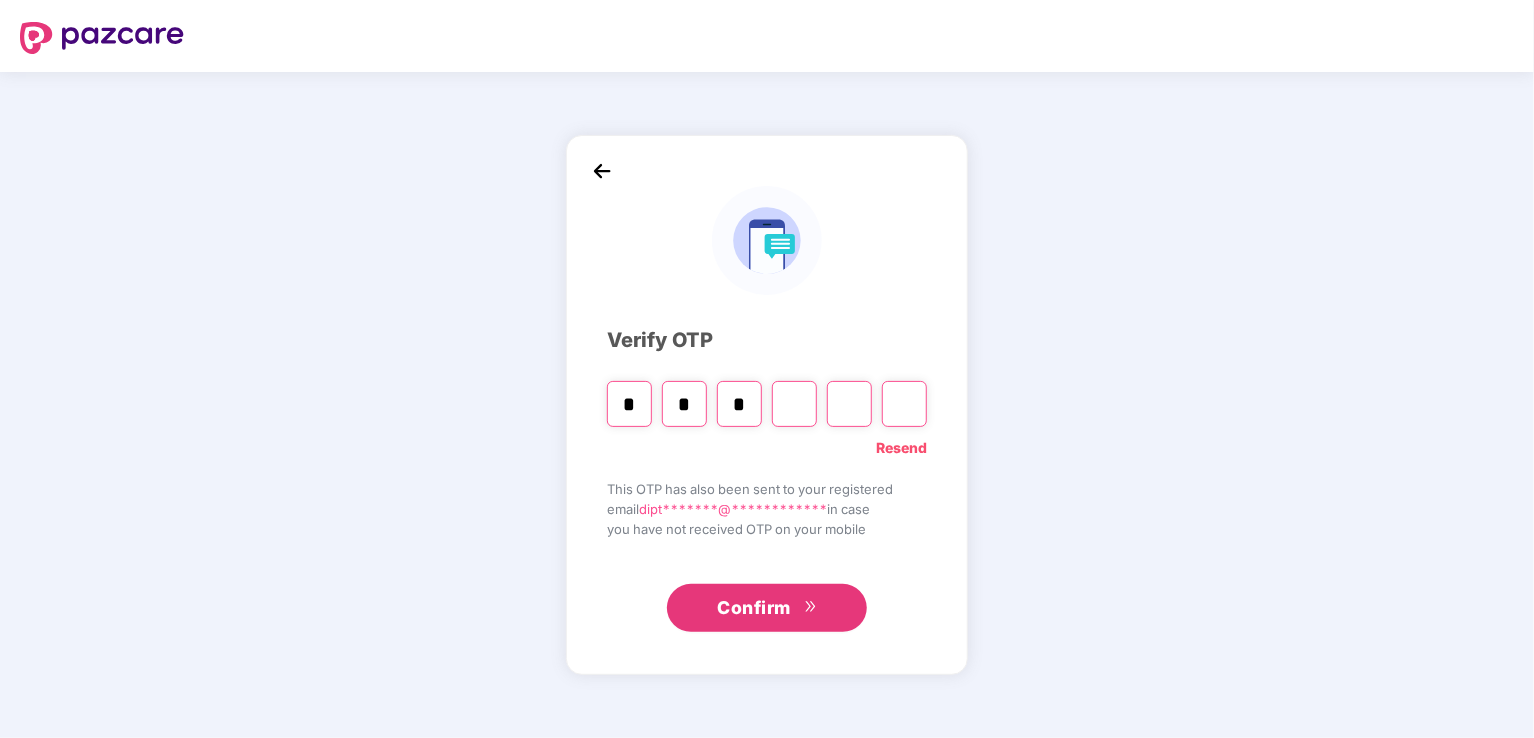 type on "*" 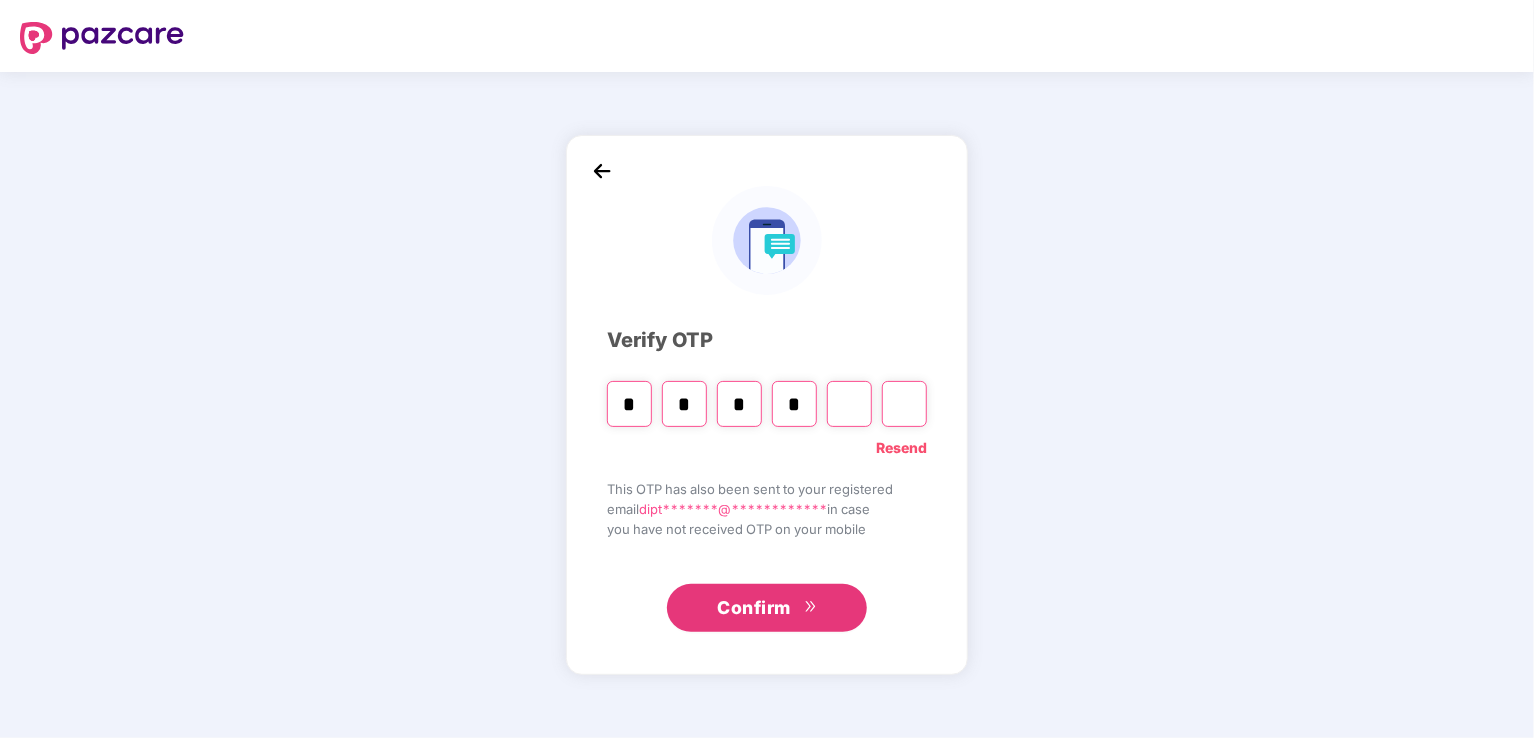type on "*" 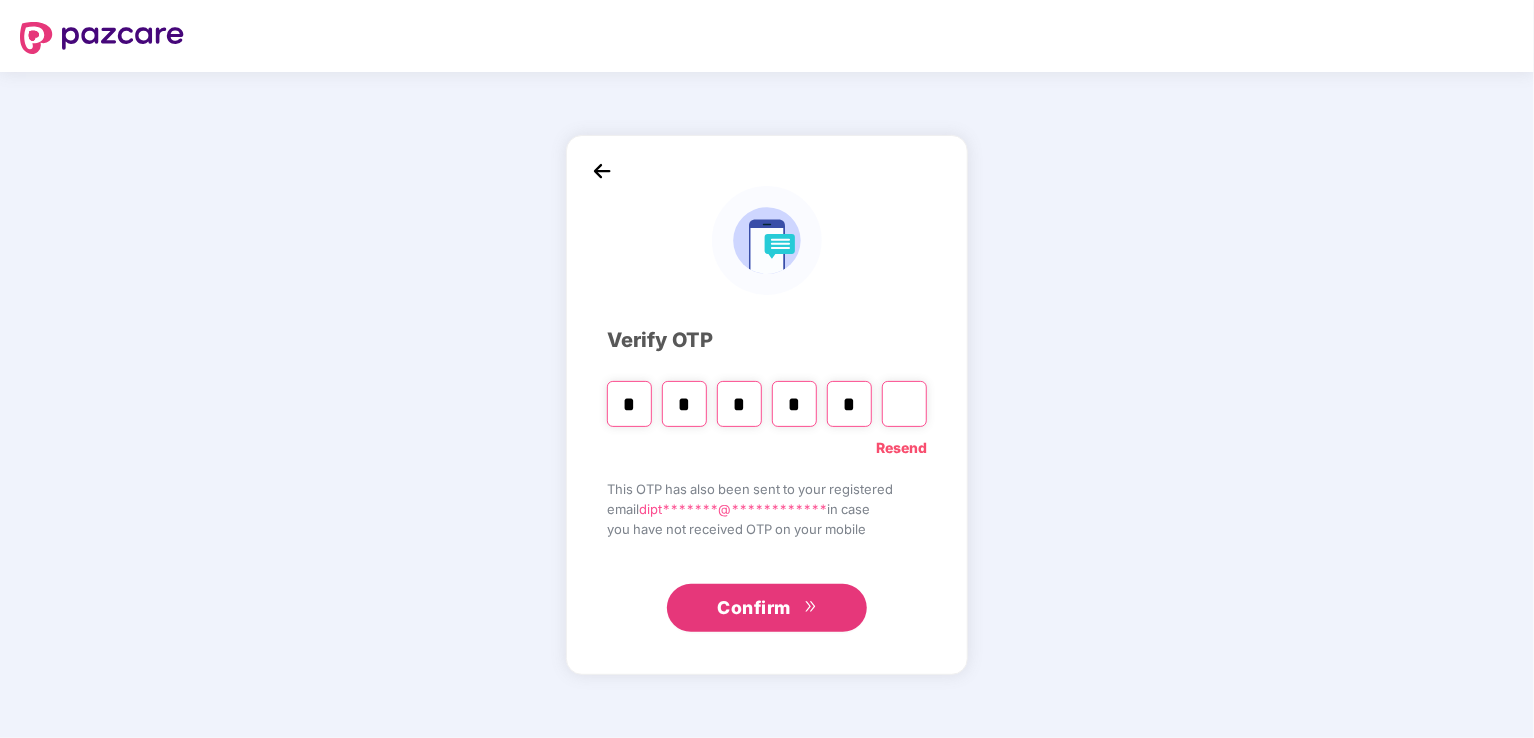 type on "*" 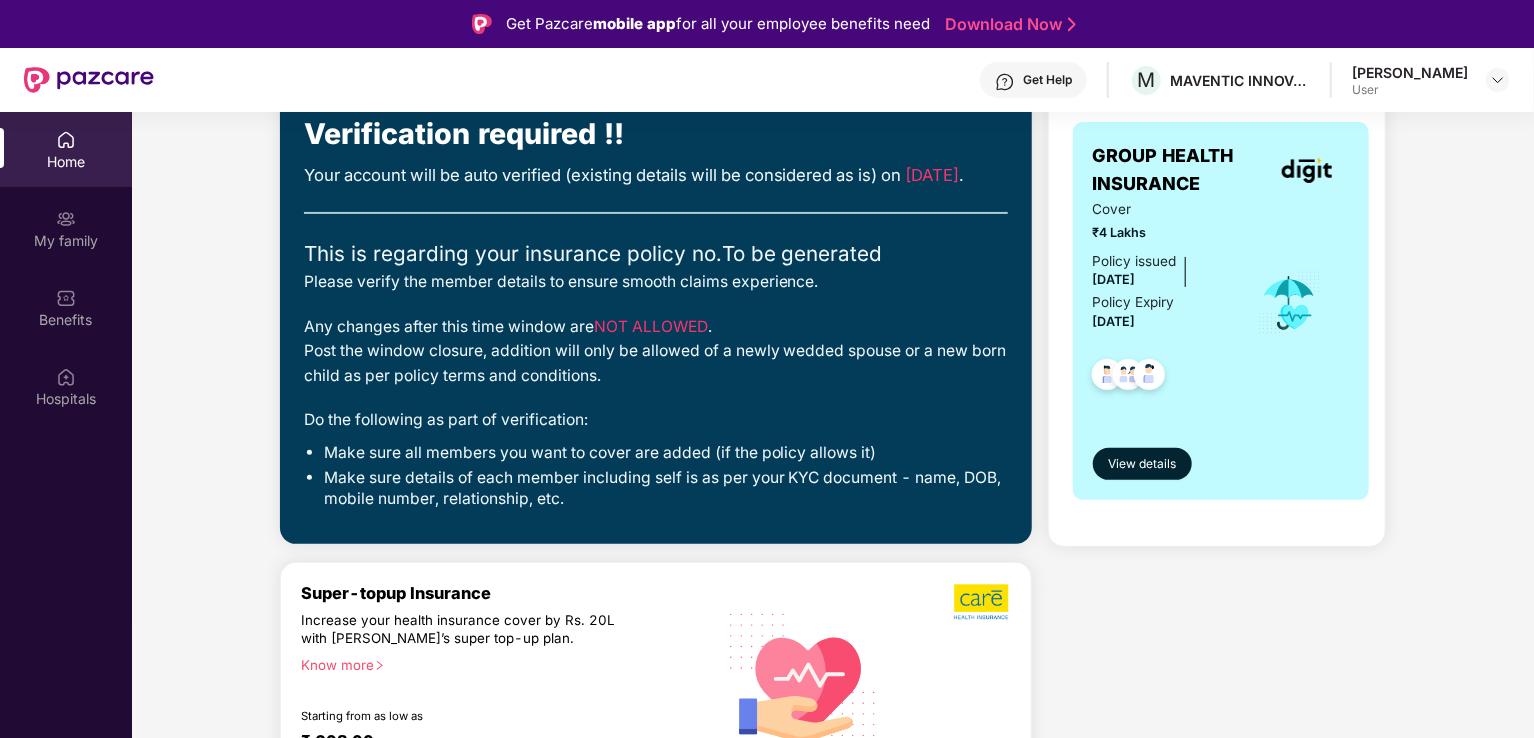 scroll, scrollTop: 172, scrollLeft: 0, axis: vertical 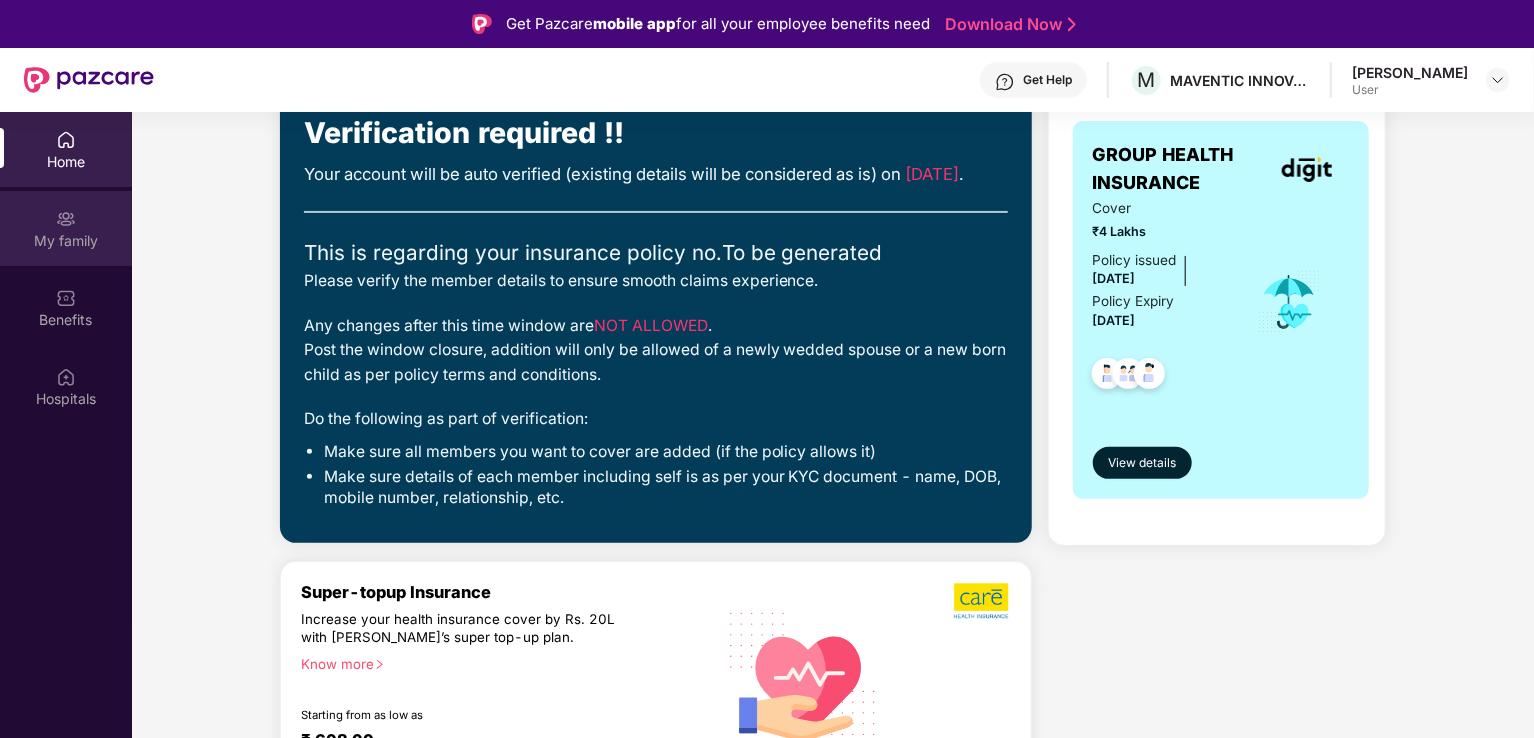 click on "My family" at bounding box center (66, 228) 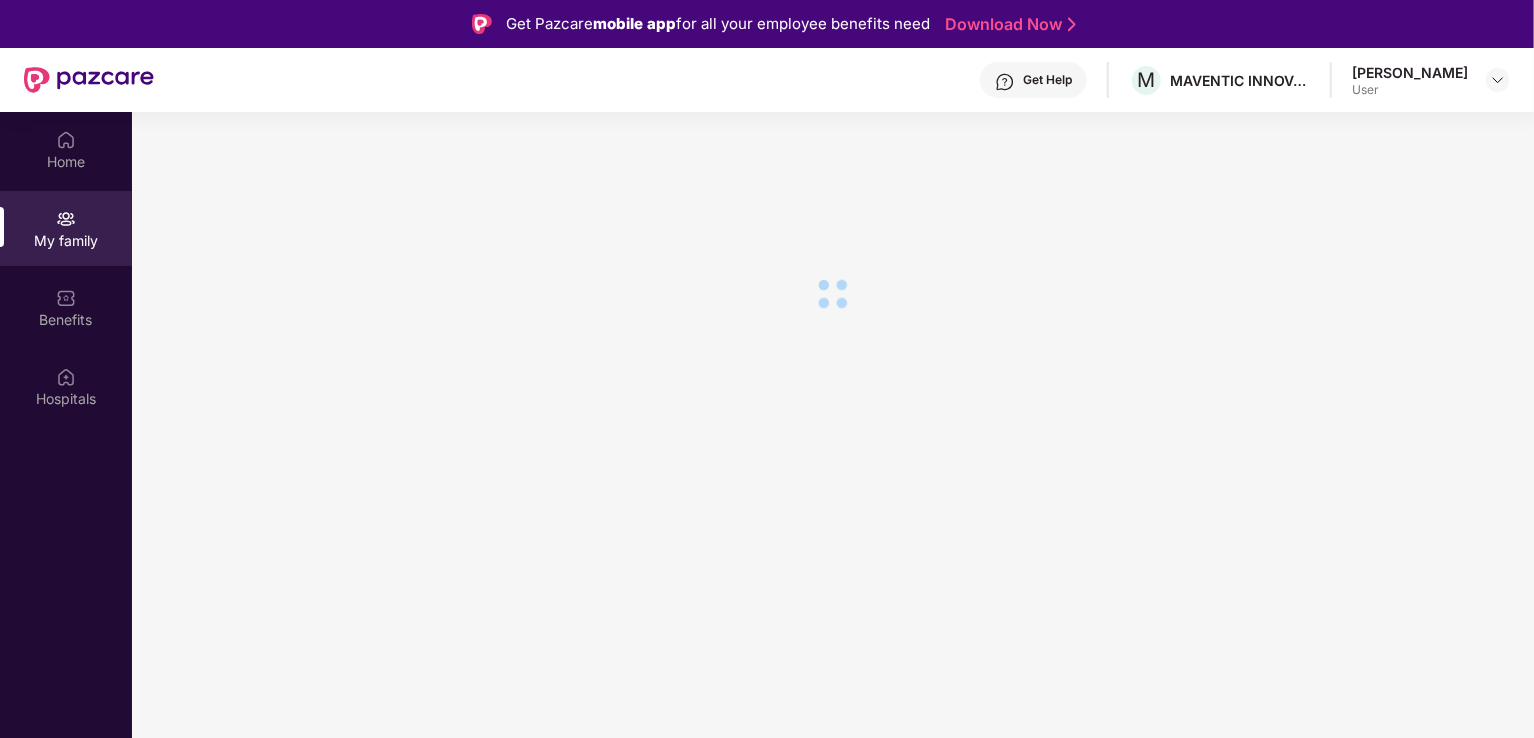 scroll, scrollTop: 0, scrollLeft: 0, axis: both 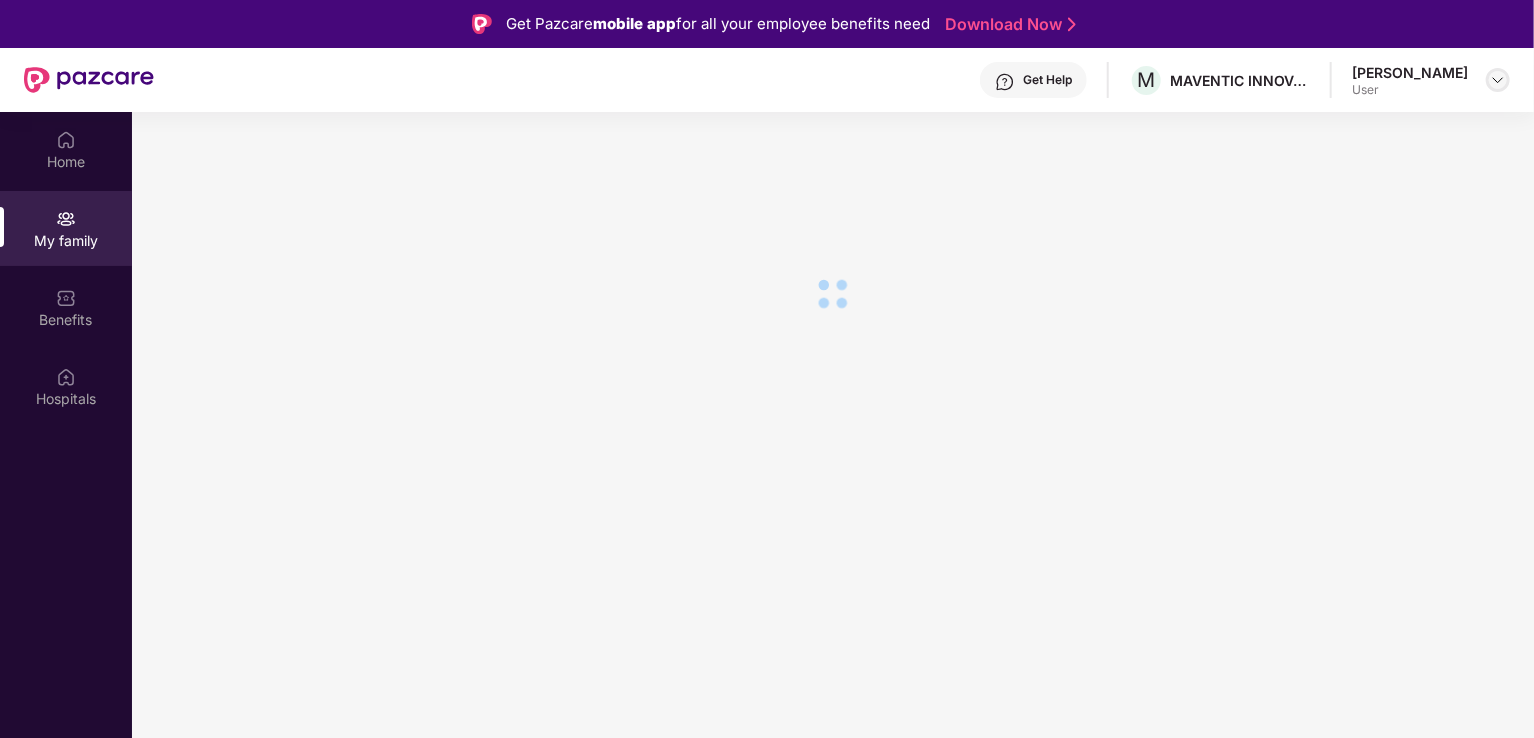 click at bounding box center [1498, 80] 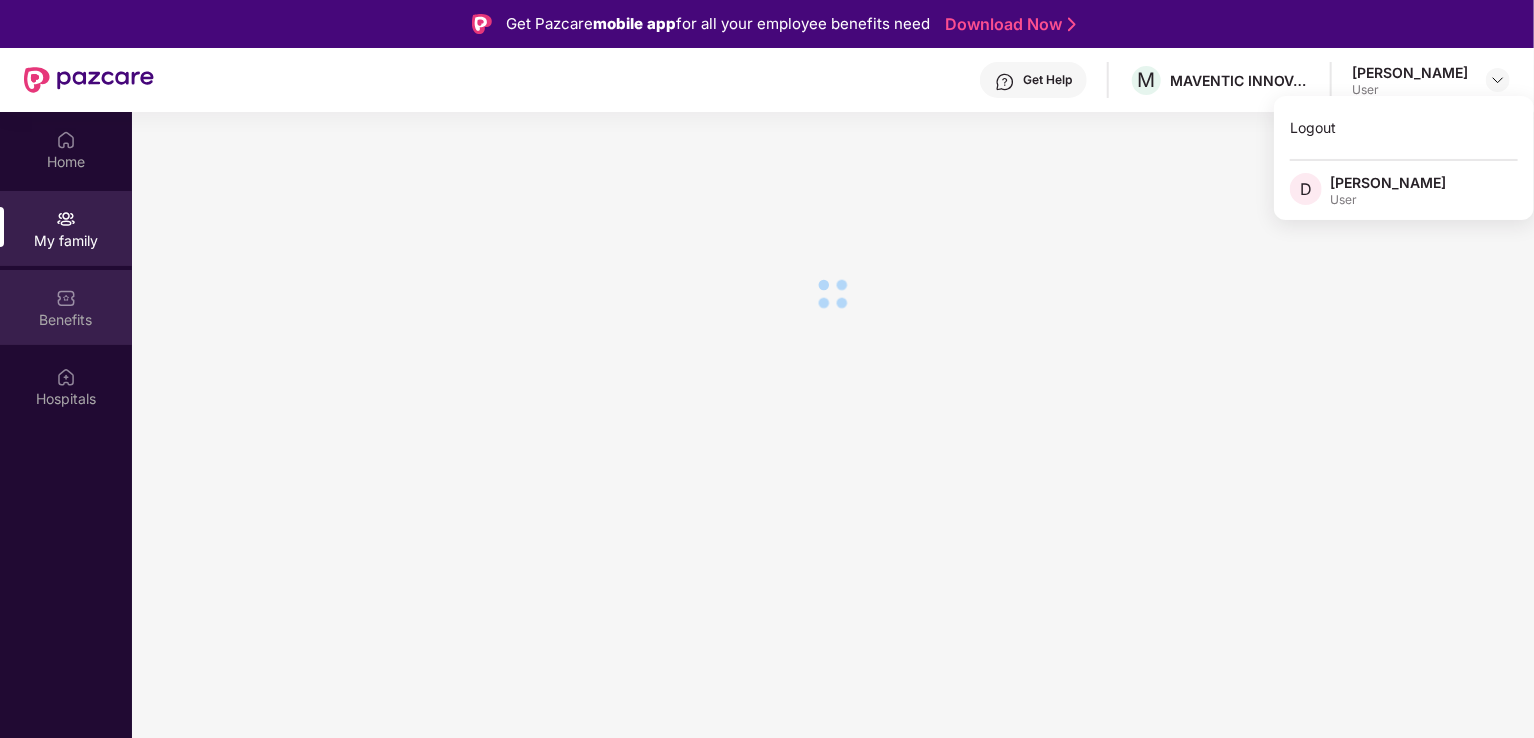 click at bounding box center (66, 298) 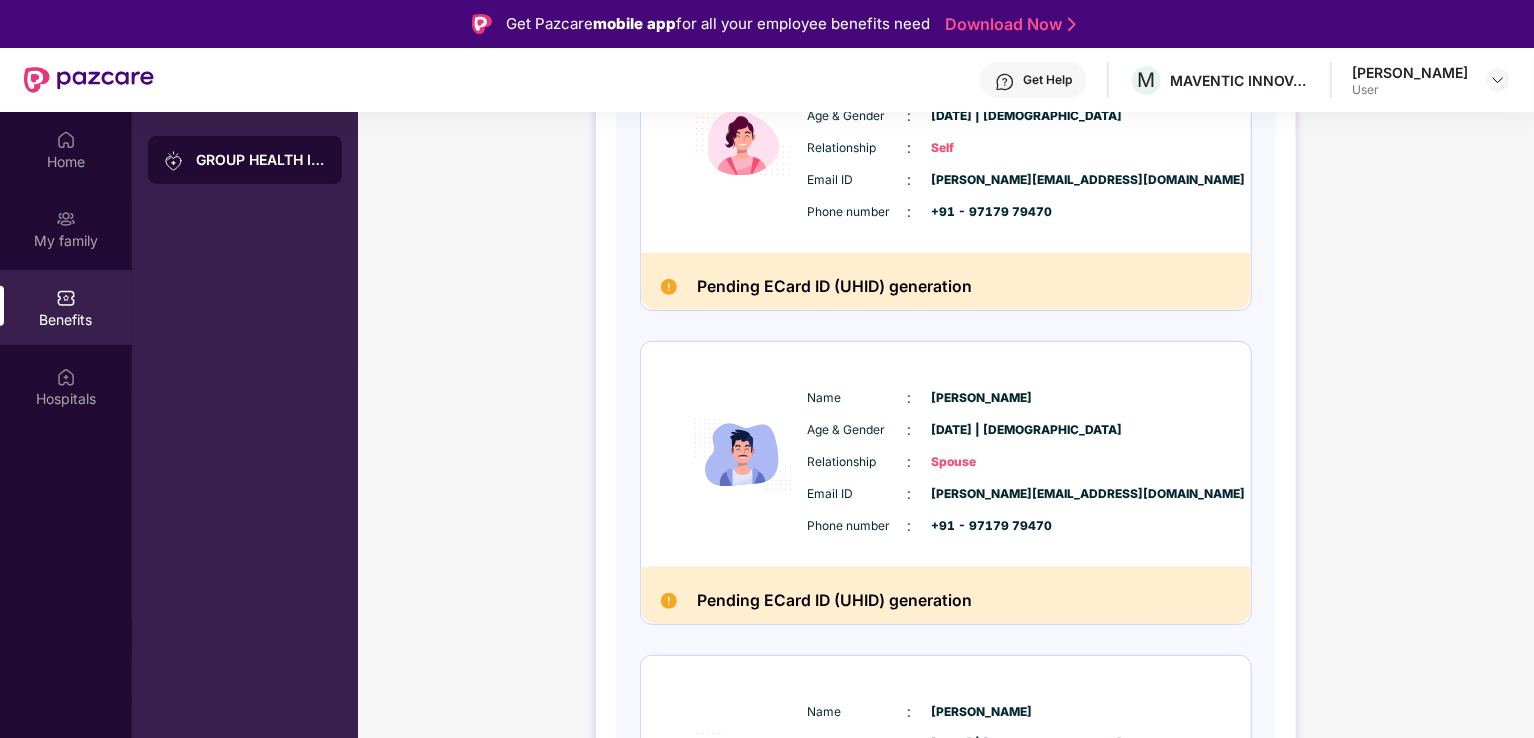 scroll, scrollTop: 376, scrollLeft: 0, axis: vertical 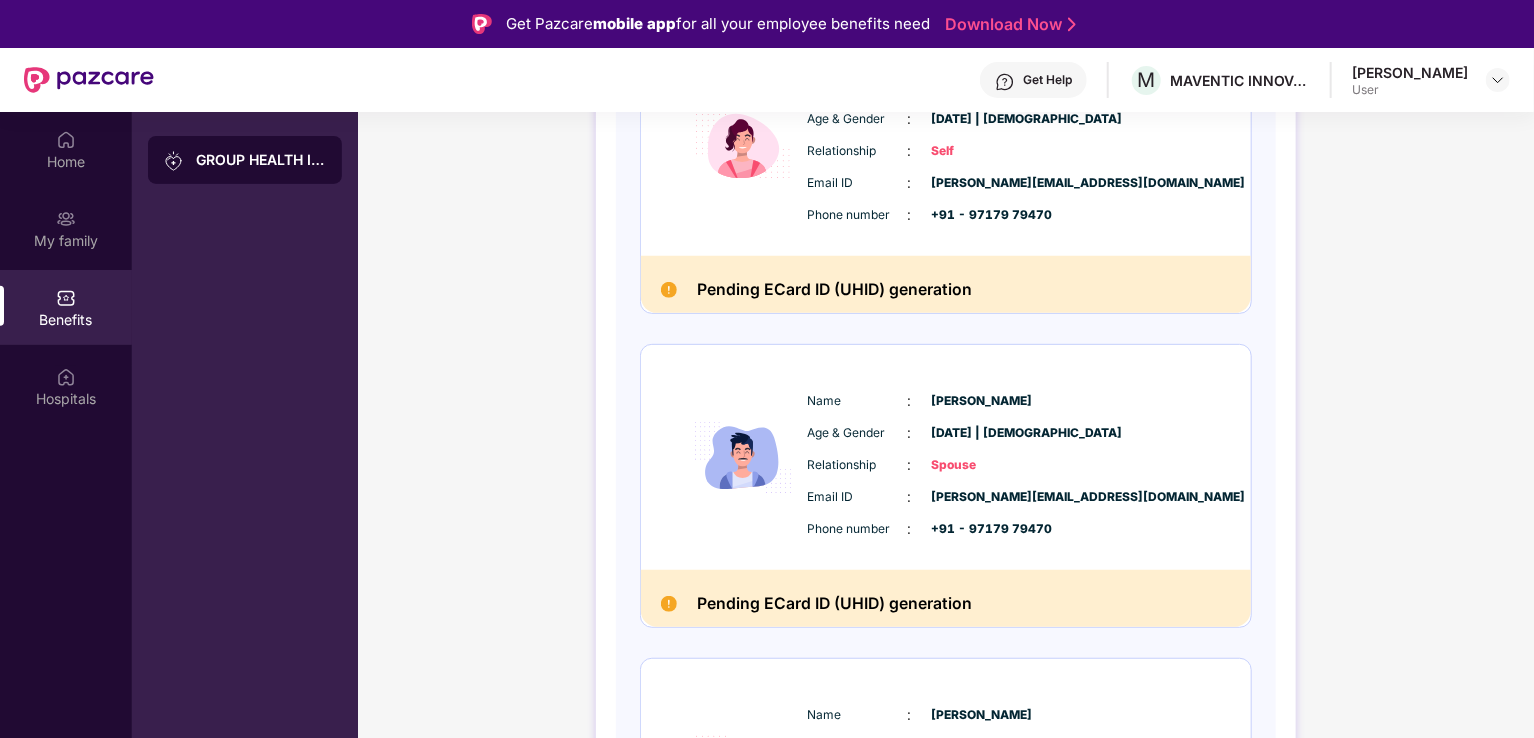 click at bounding box center [669, 290] 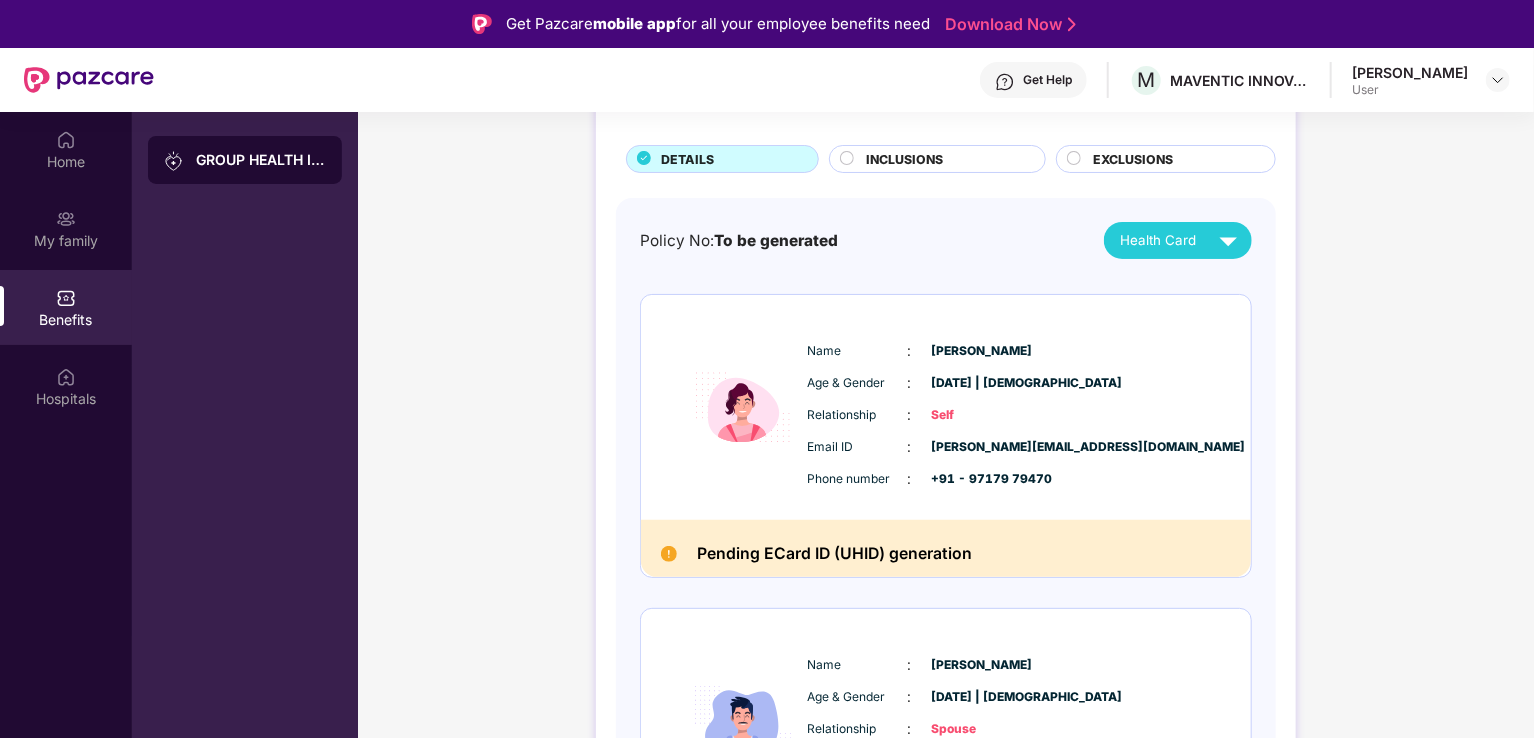 scroll, scrollTop: 111, scrollLeft: 0, axis: vertical 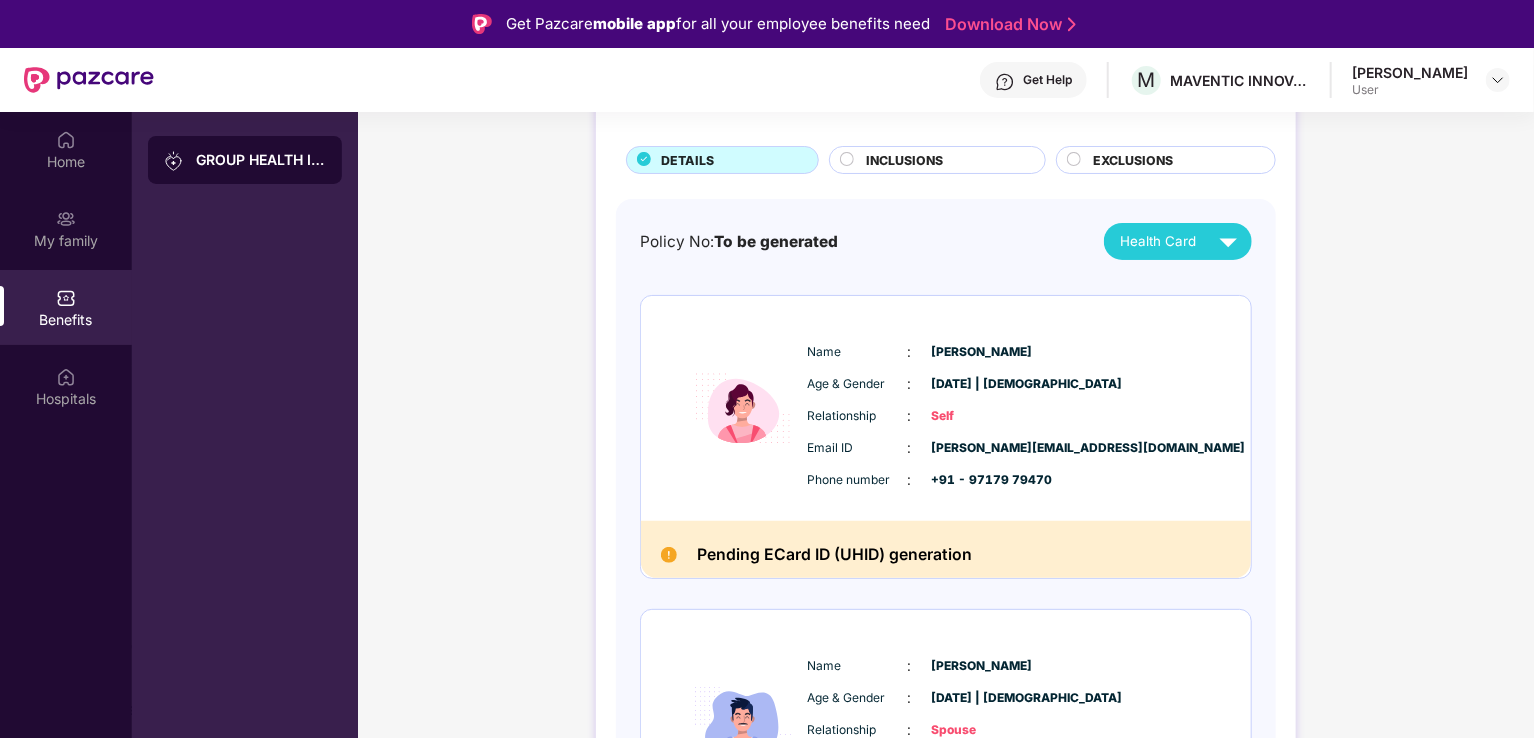 click on "INCLUSIONS" at bounding box center [904, 160] 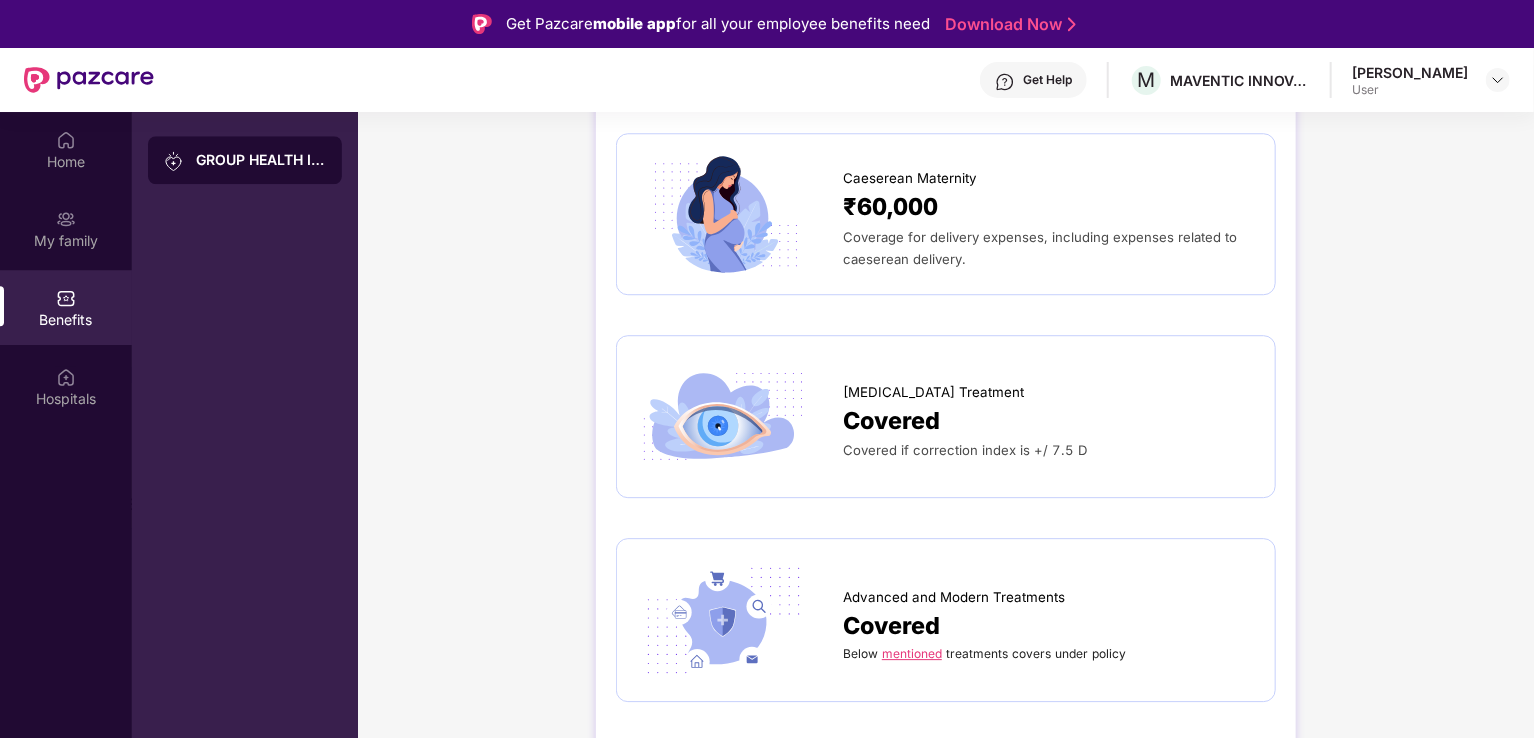 scroll, scrollTop: 2955, scrollLeft: 0, axis: vertical 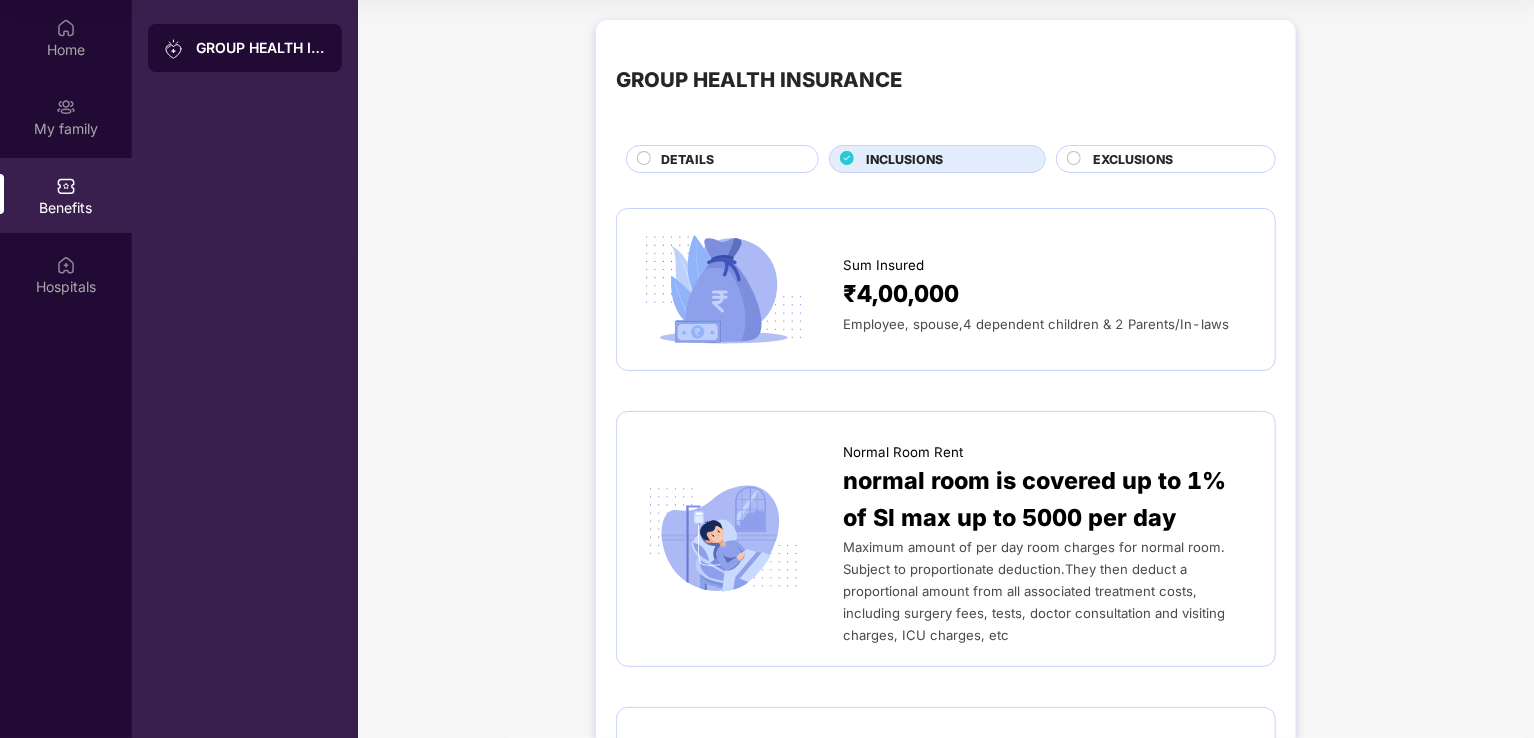 click on "EXCLUSIONS" at bounding box center [1133, 159] 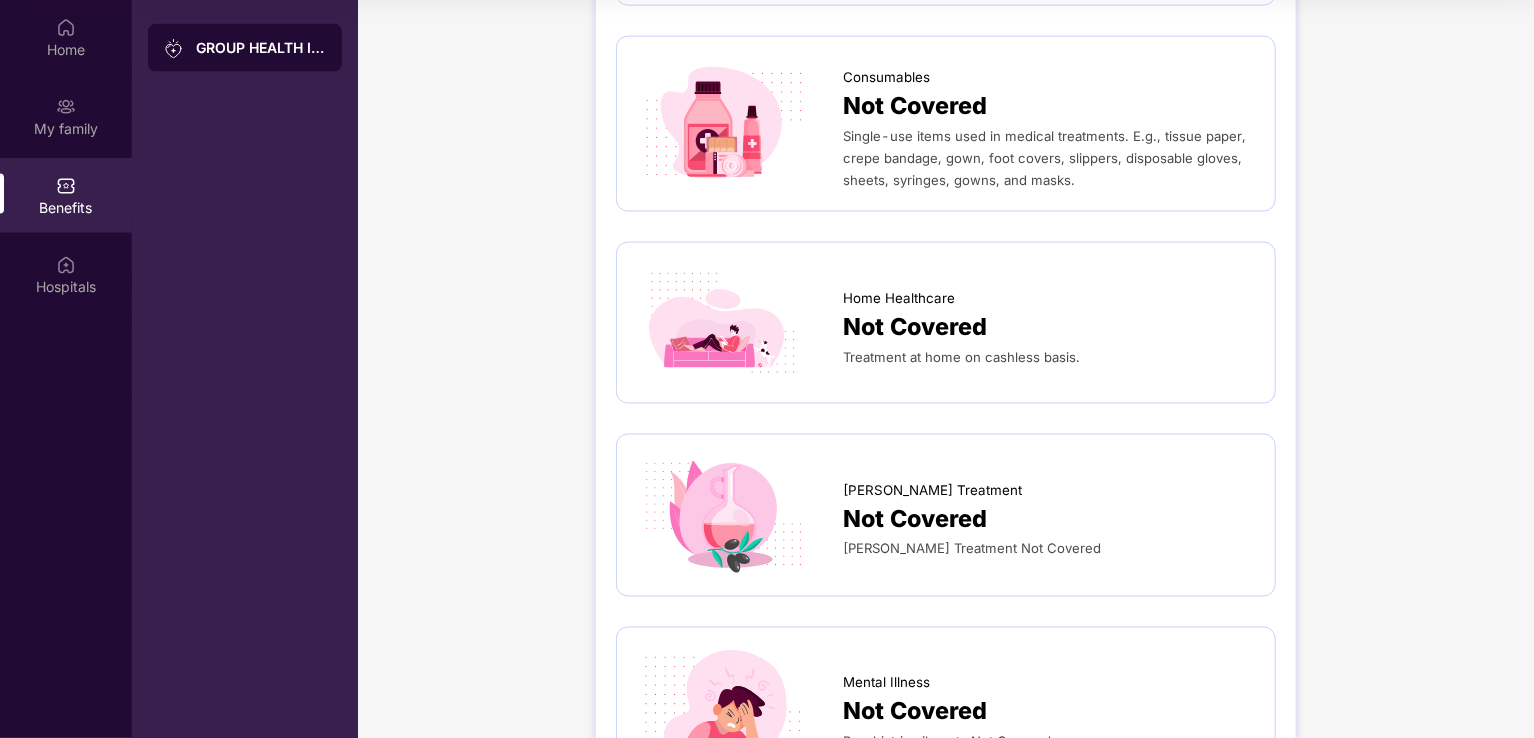 scroll, scrollTop: 1647, scrollLeft: 0, axis: vertical 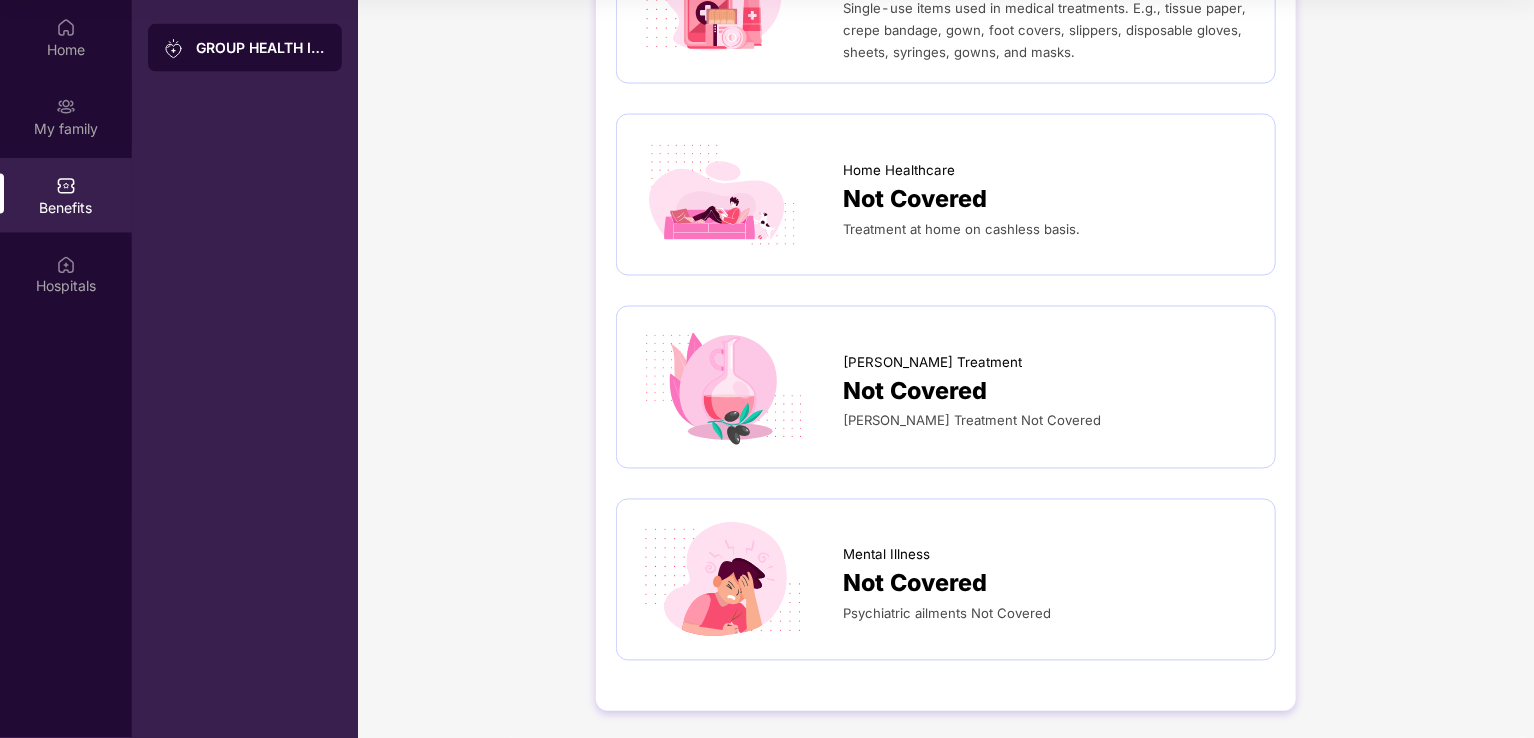 click on "Home Healthcare" at bounding box center (1049, 165) 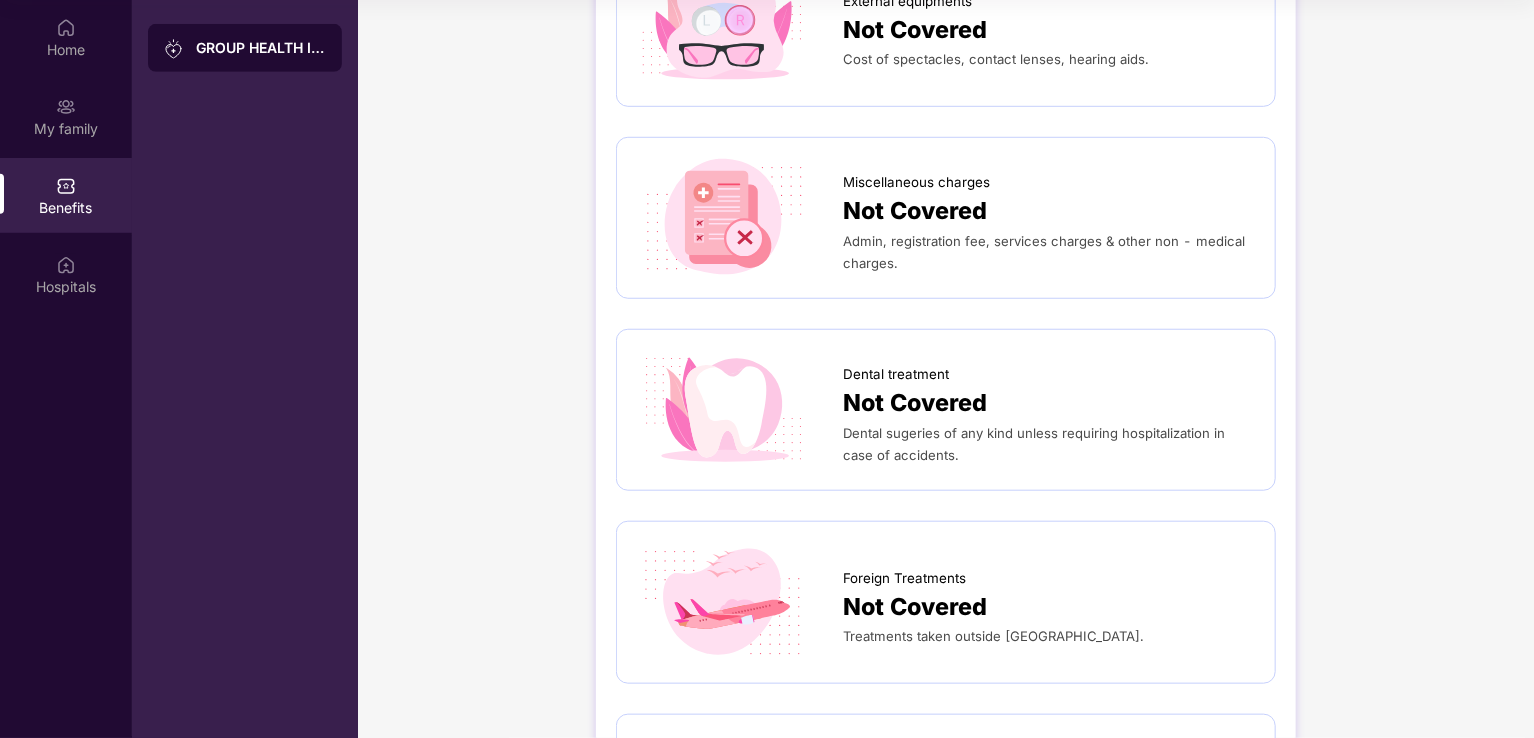 scroll, scrollTop: 0, scrollLeft: 0, axis: both 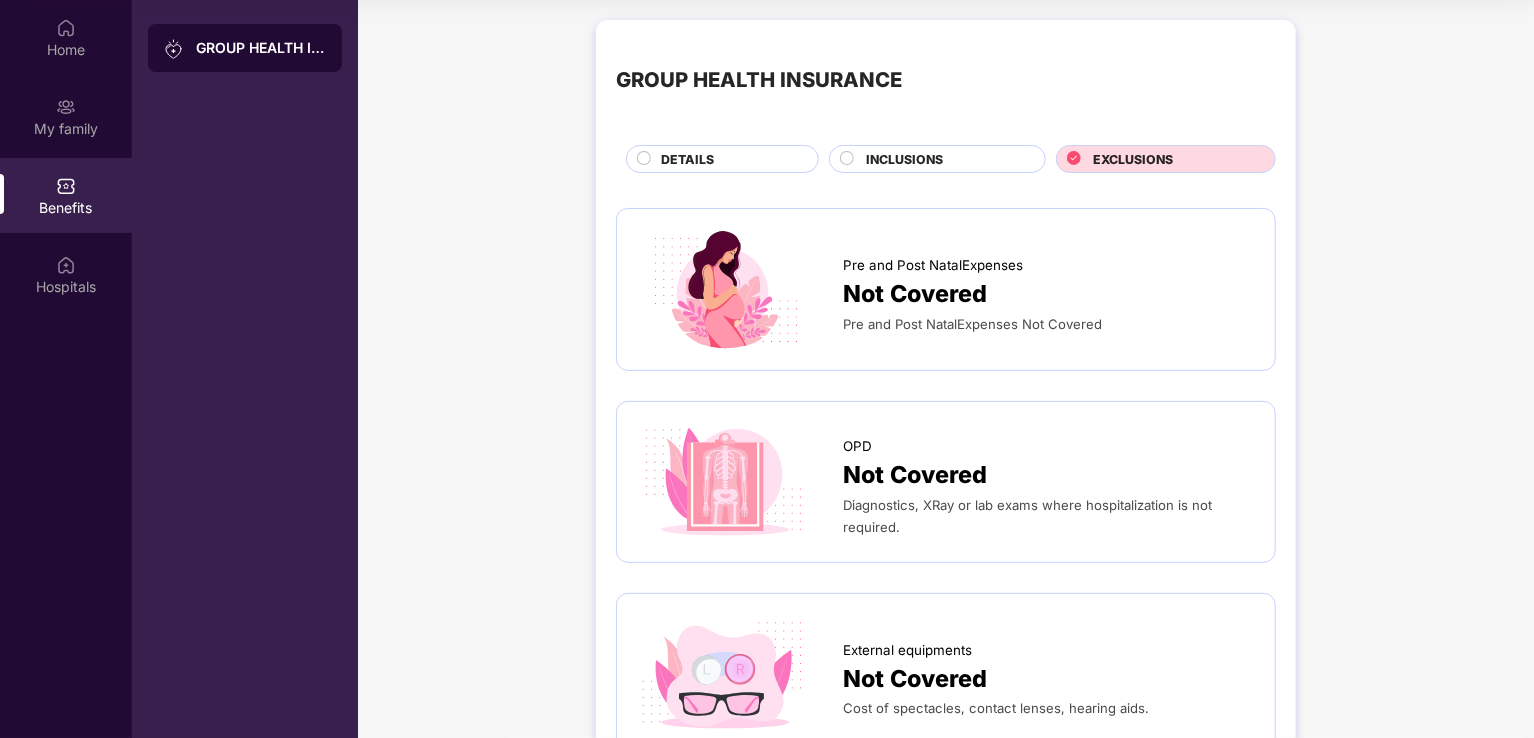 click on "INCLUSIONS" at bounding box center (945, 161) 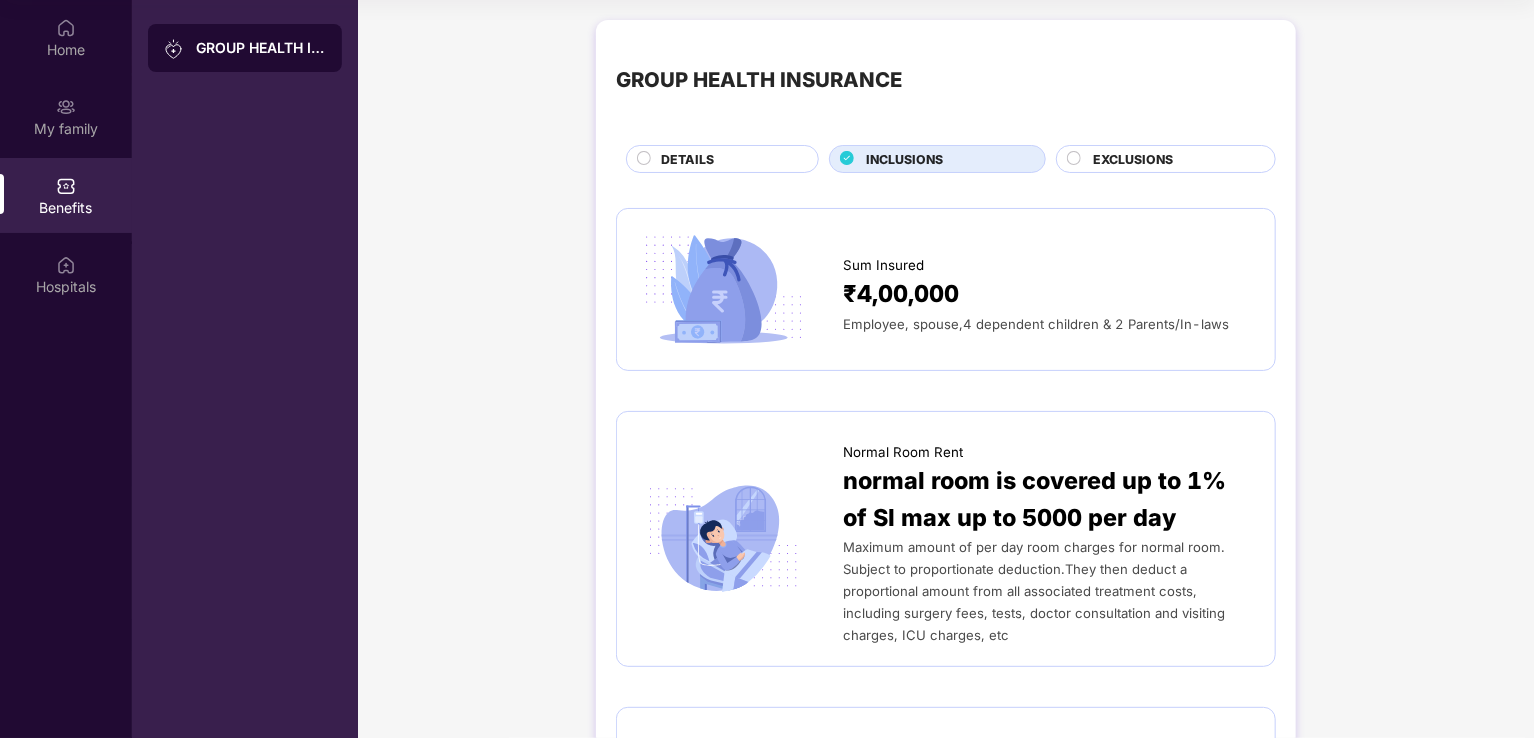 click on "DETAILS" at bounding box center (729, 161) 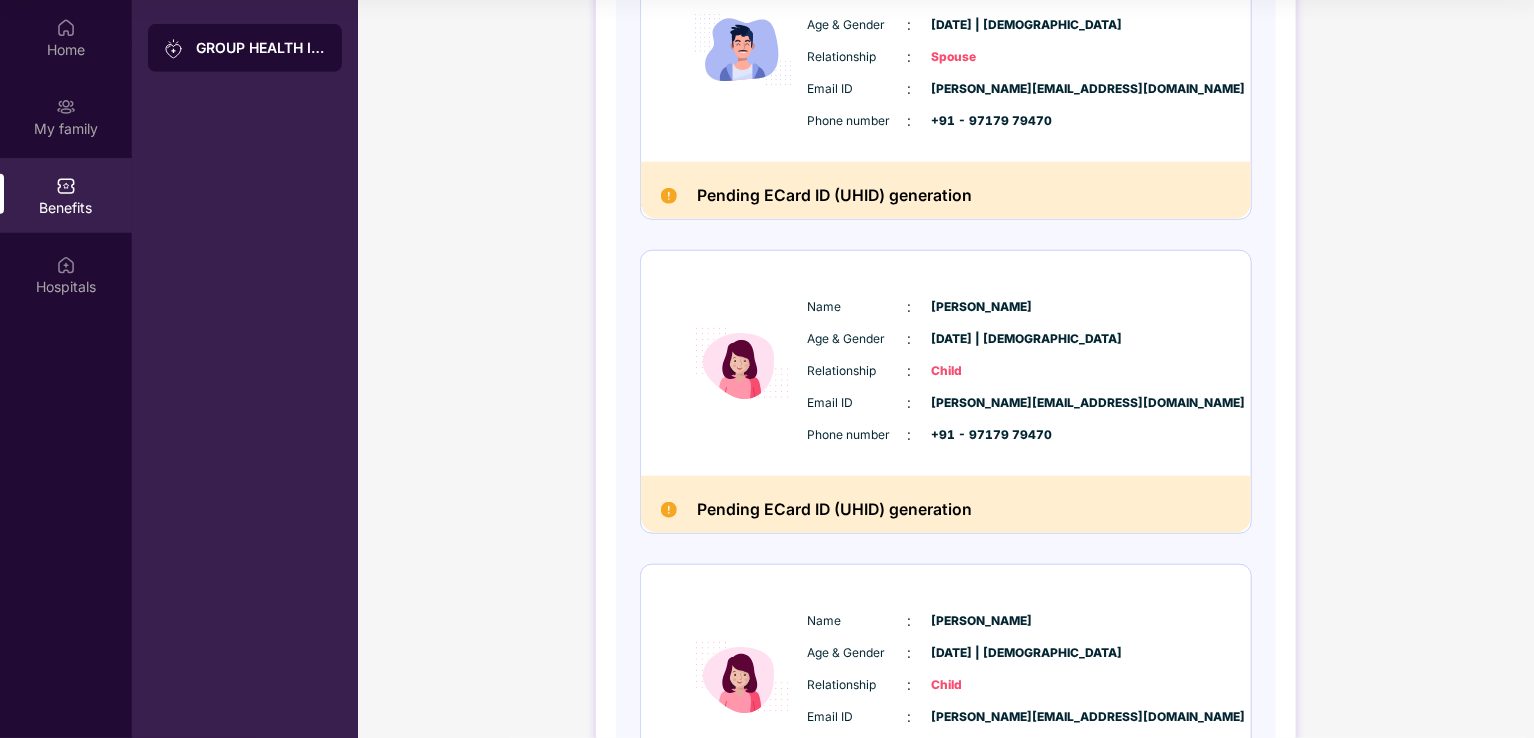 scroll, scrollTop: 904, scrollLeft: 0, axis: vertical 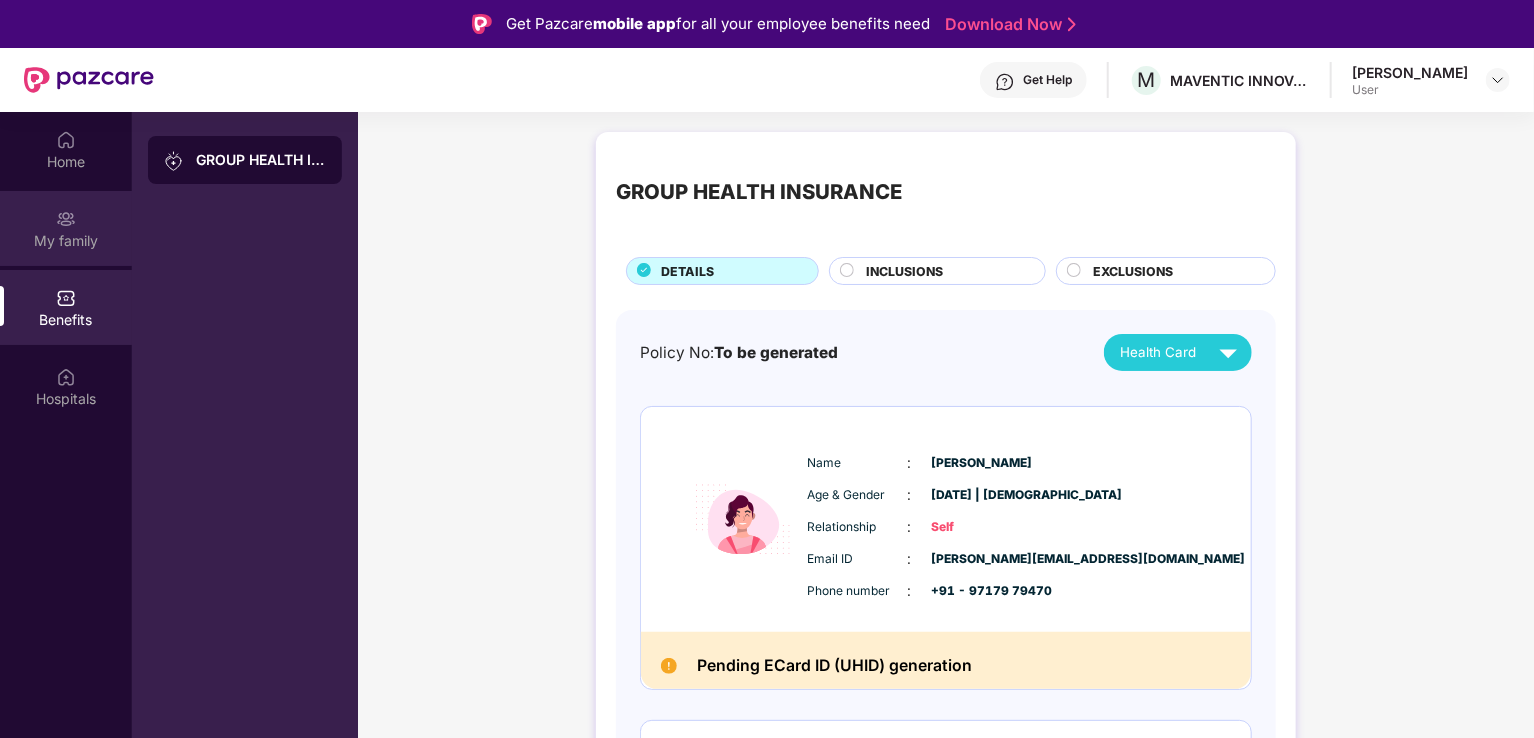 click on "My family" at bounding box center [66, 241] 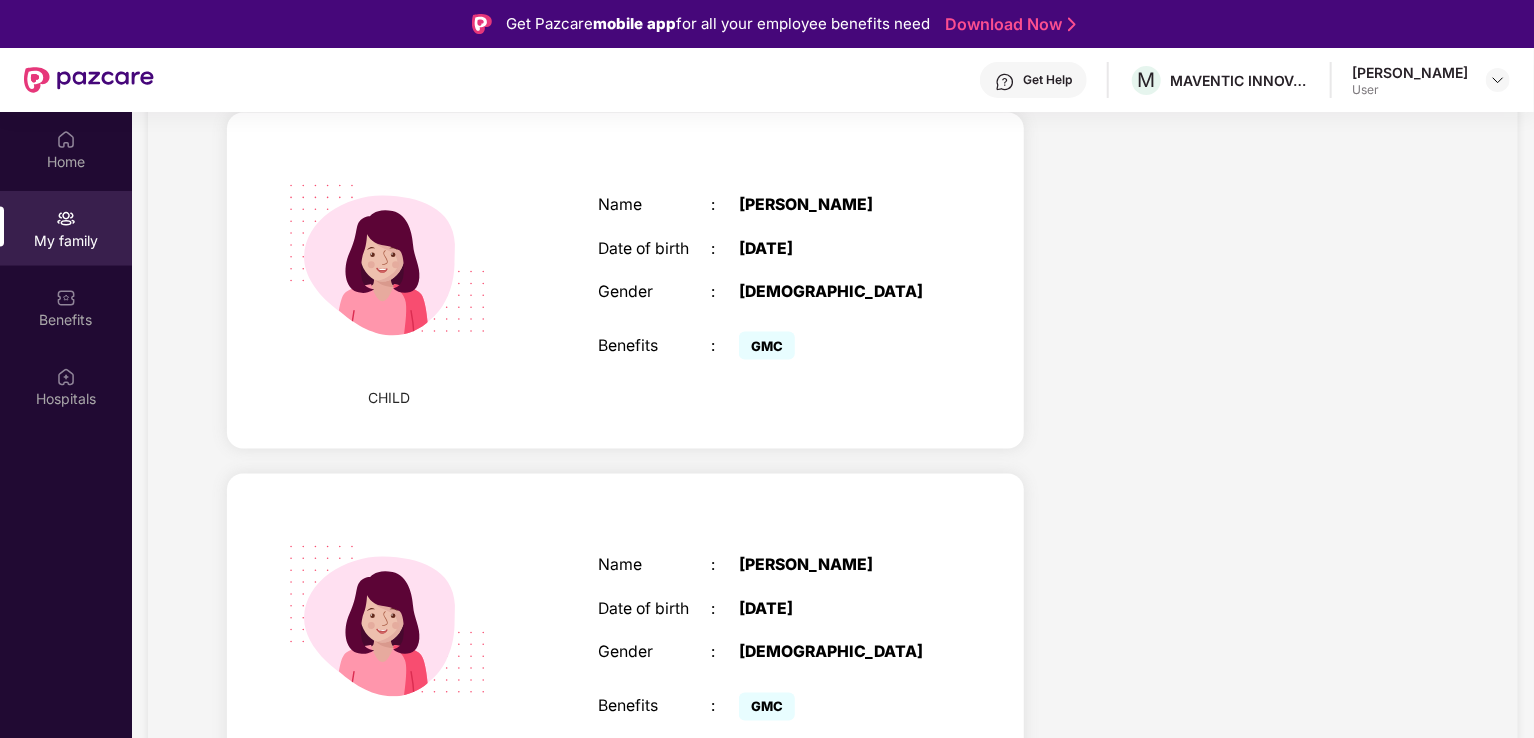 scroll, scrollTop: 1563, scrollLeft: 0, axis: vertical 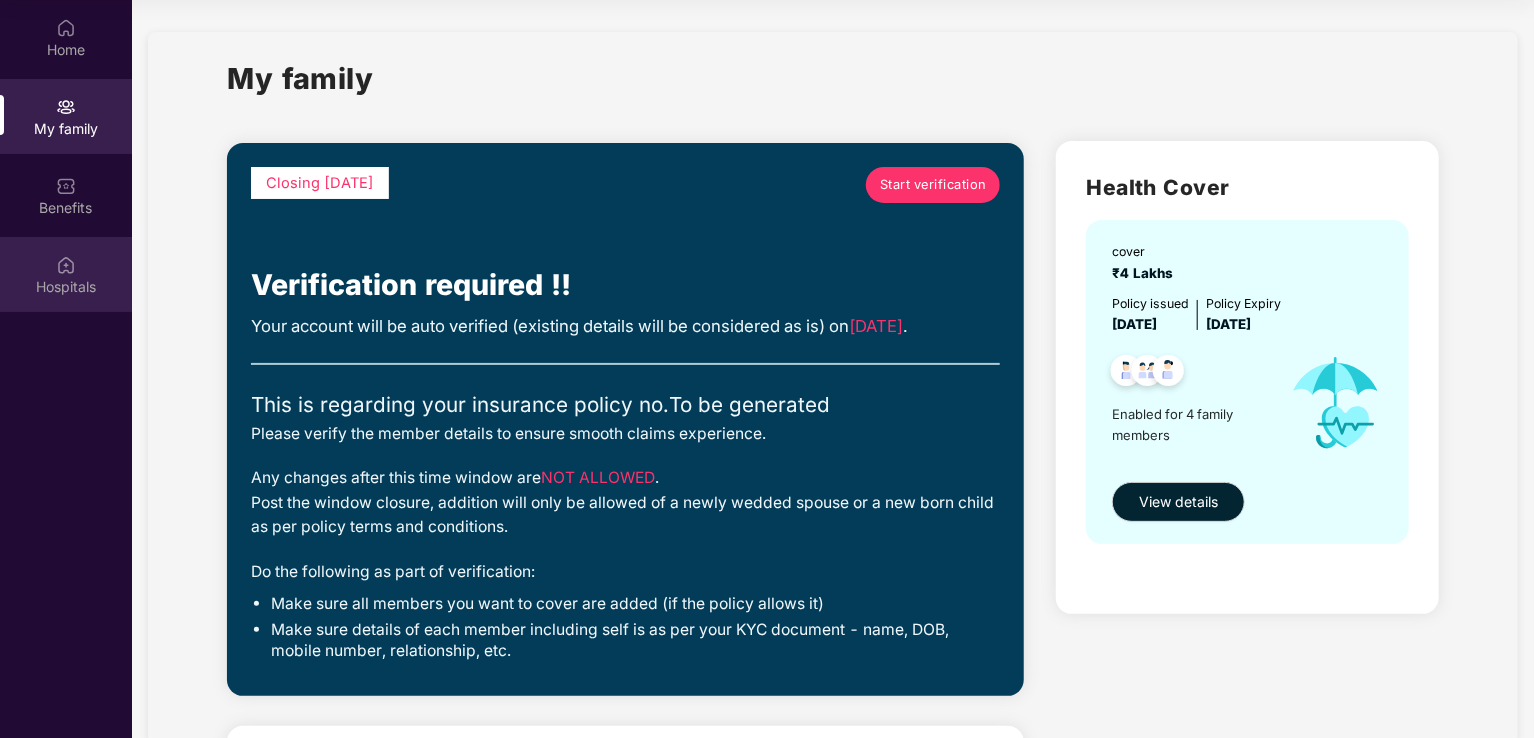 click on "Hospitals" at bounding box center [66, 274] 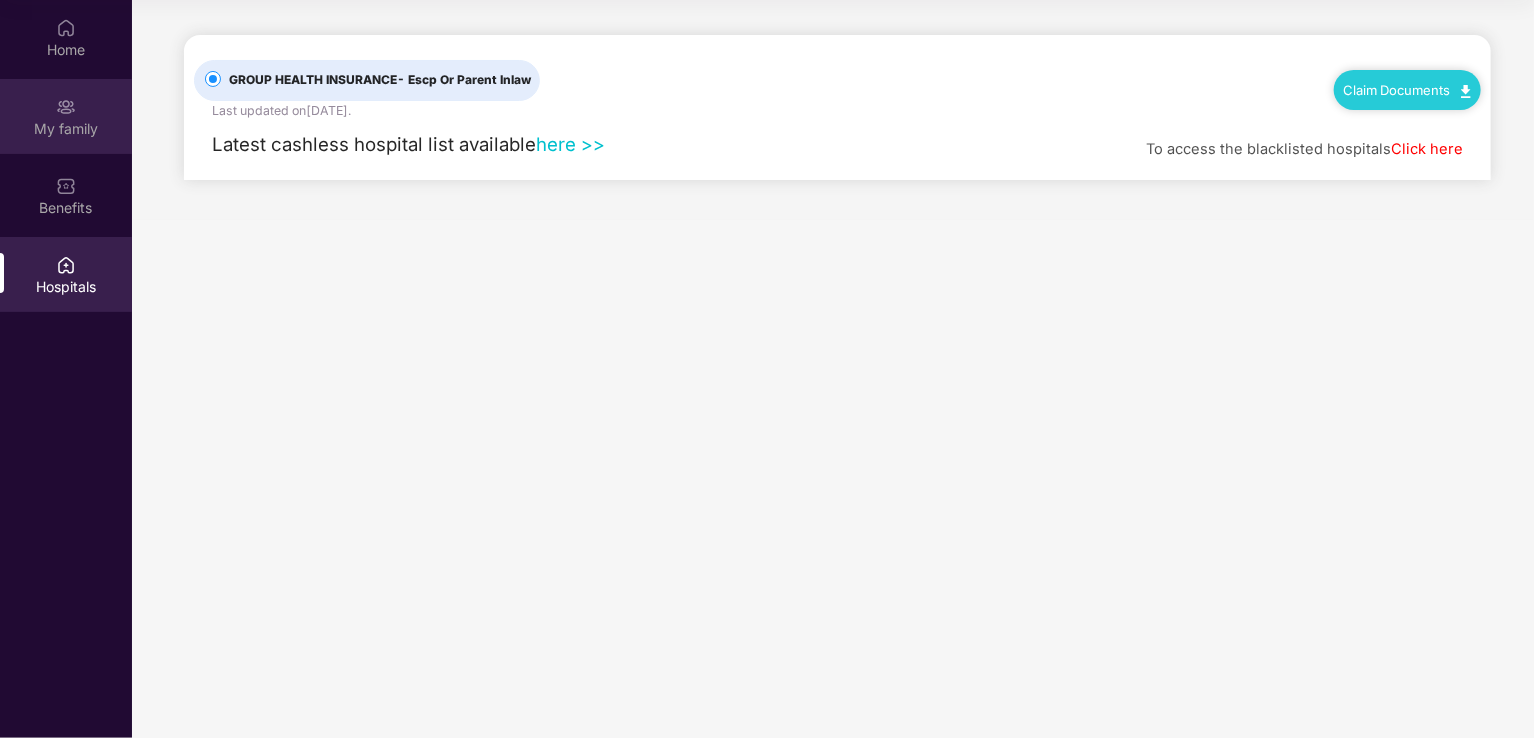 click at bounding box center [66, 107] 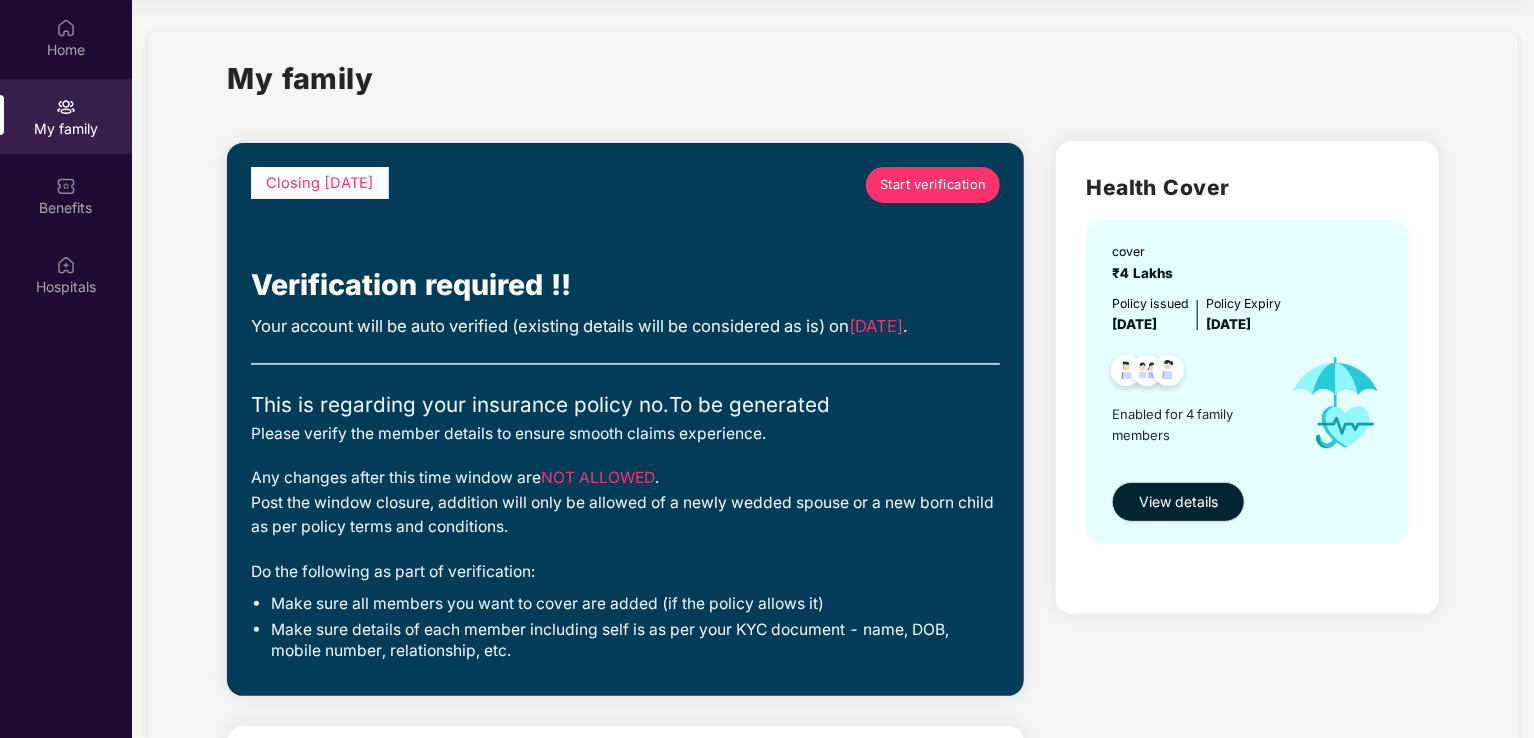click on "View details" at bounding box center [1178, 502] 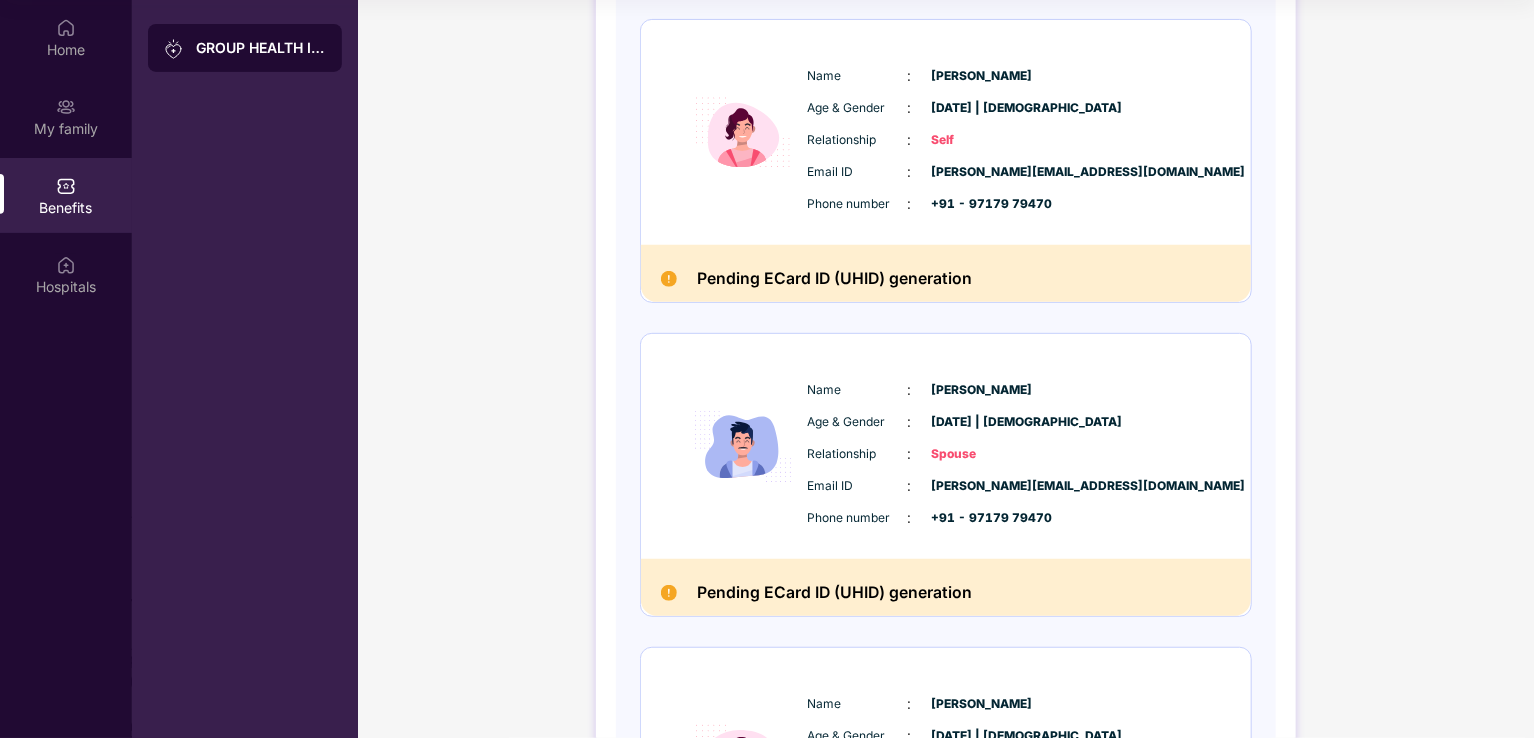 scroll, scrollTop: 0, scrollLeft: 0, axis: both 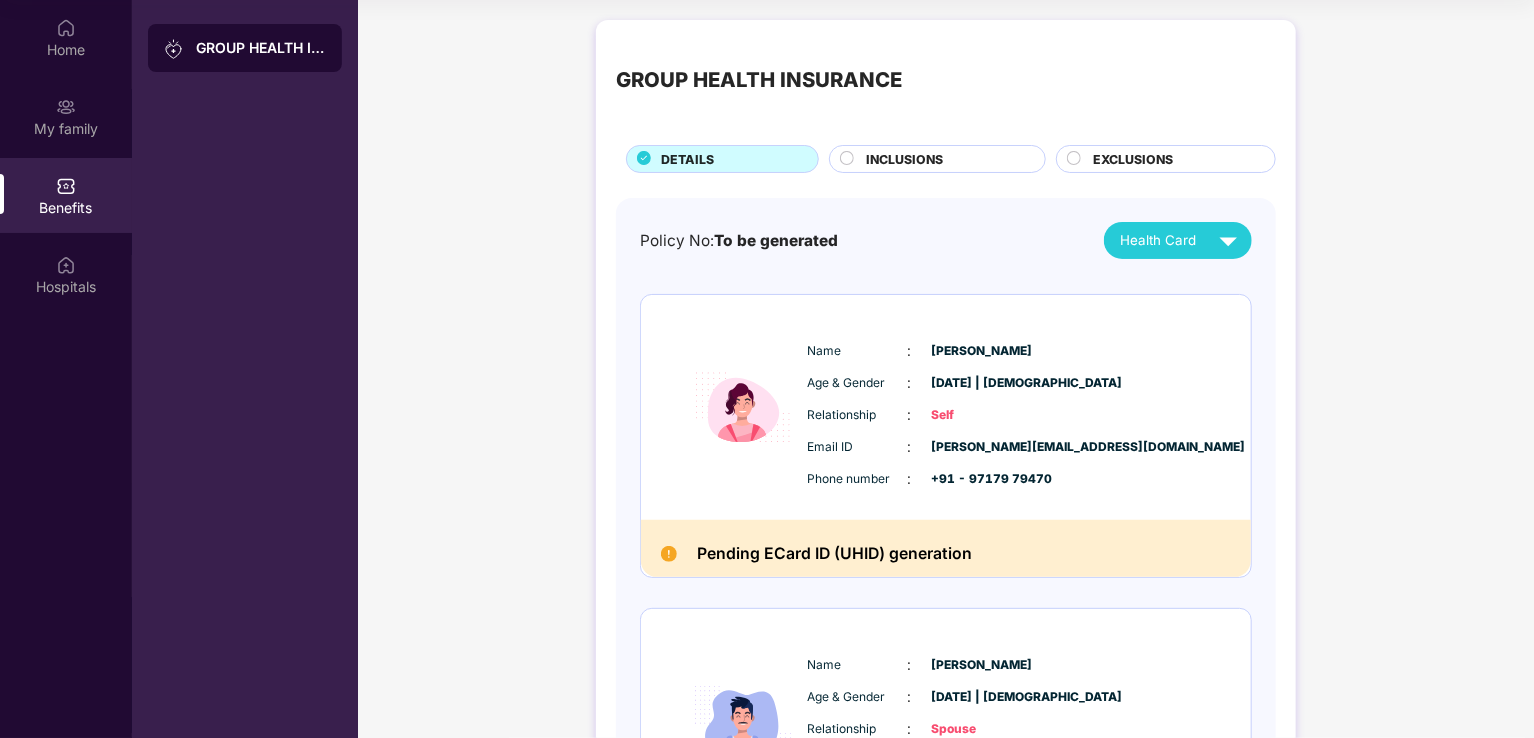 click on "GROUP HEALTH INSURANCE" at bounding box center [261, 48] 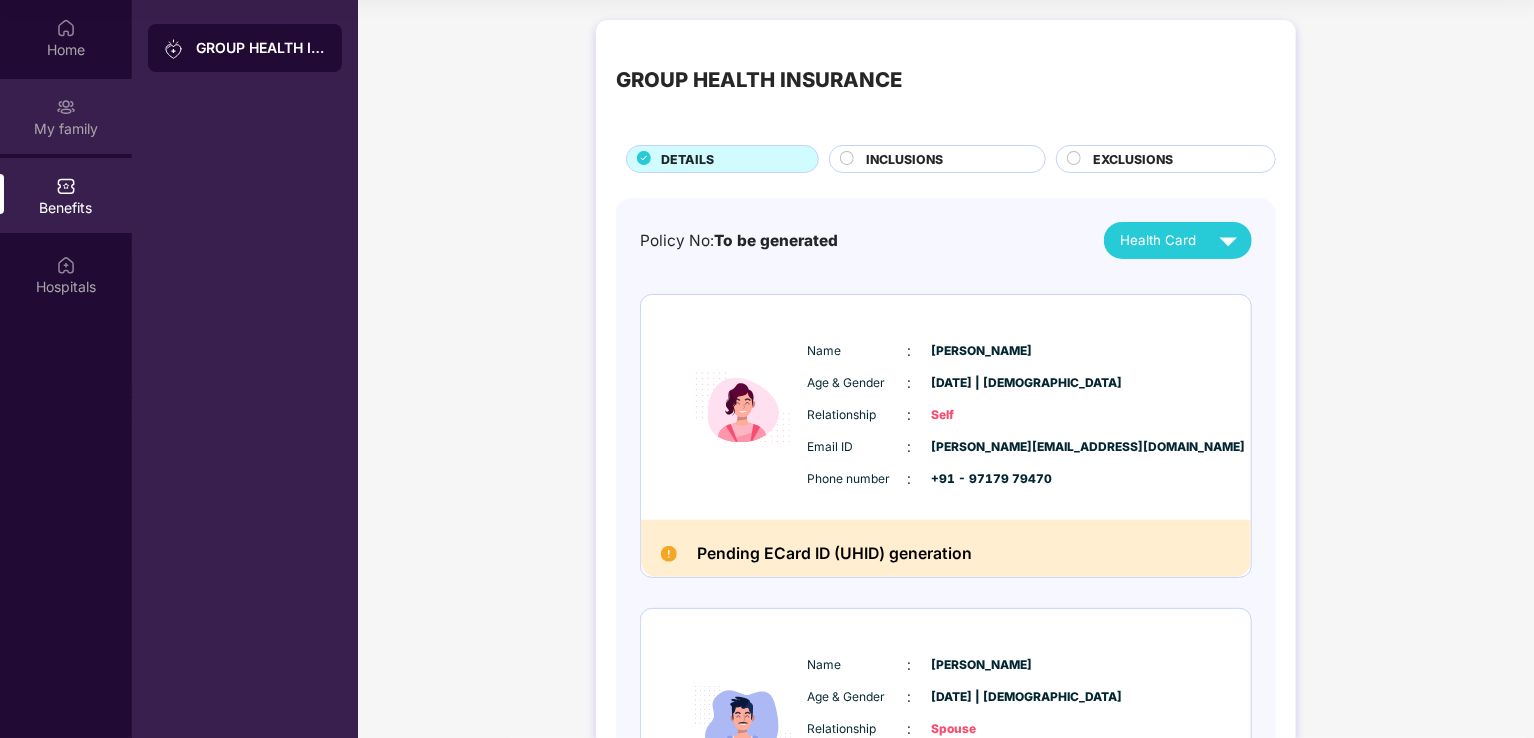 click at bounding box center [66, 107] 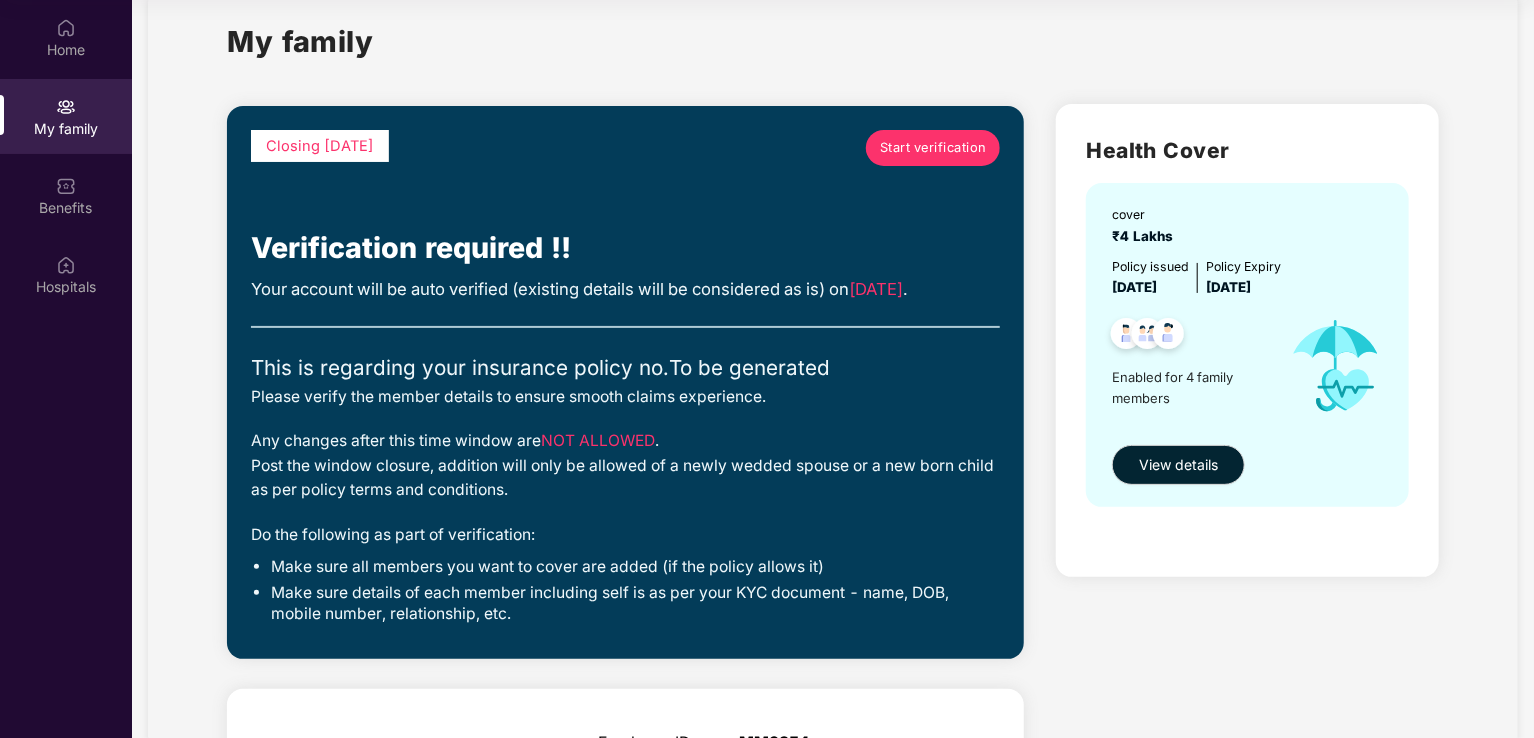 scroll, scrollTop: 0, scrollLeft: 0, axis: both 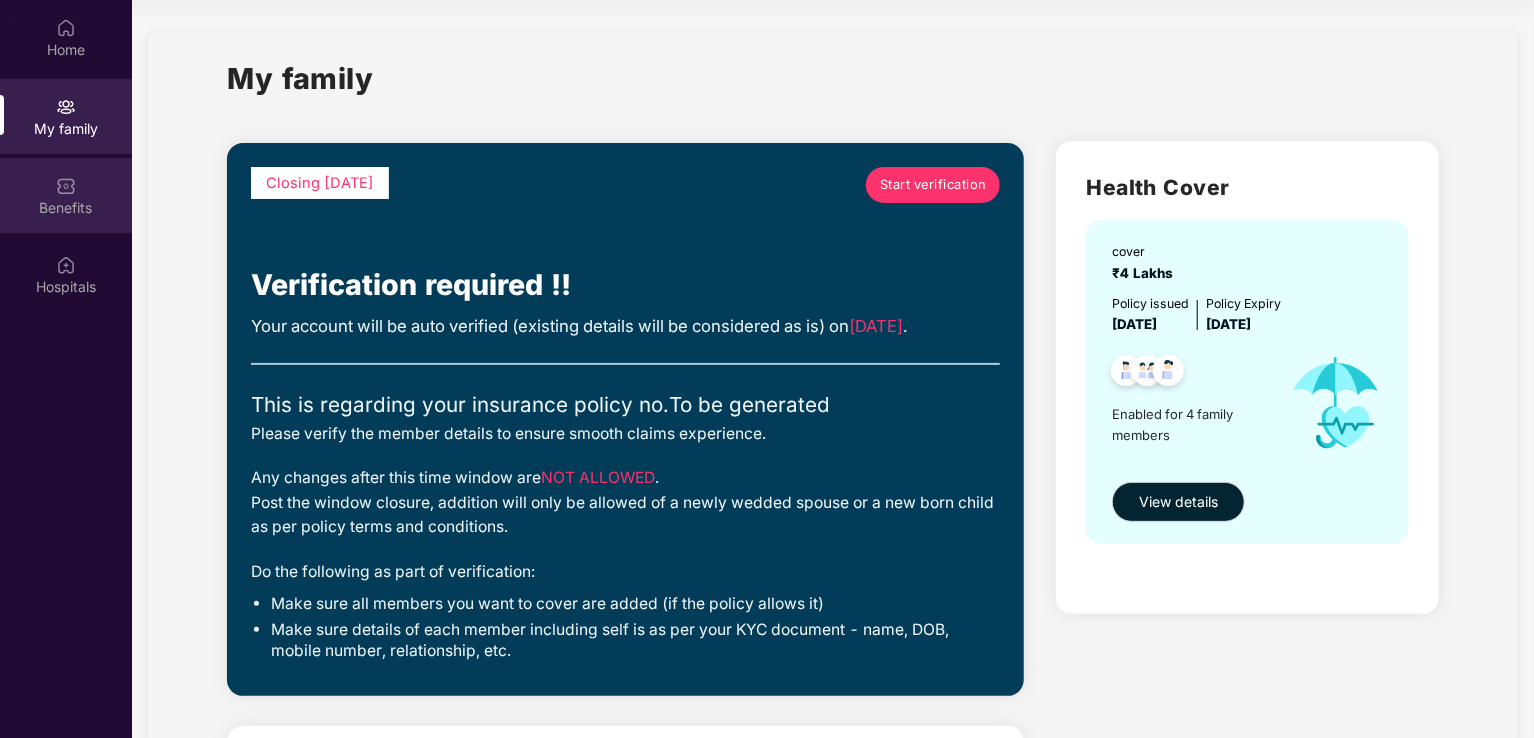 click at bounding box center (66, 186) 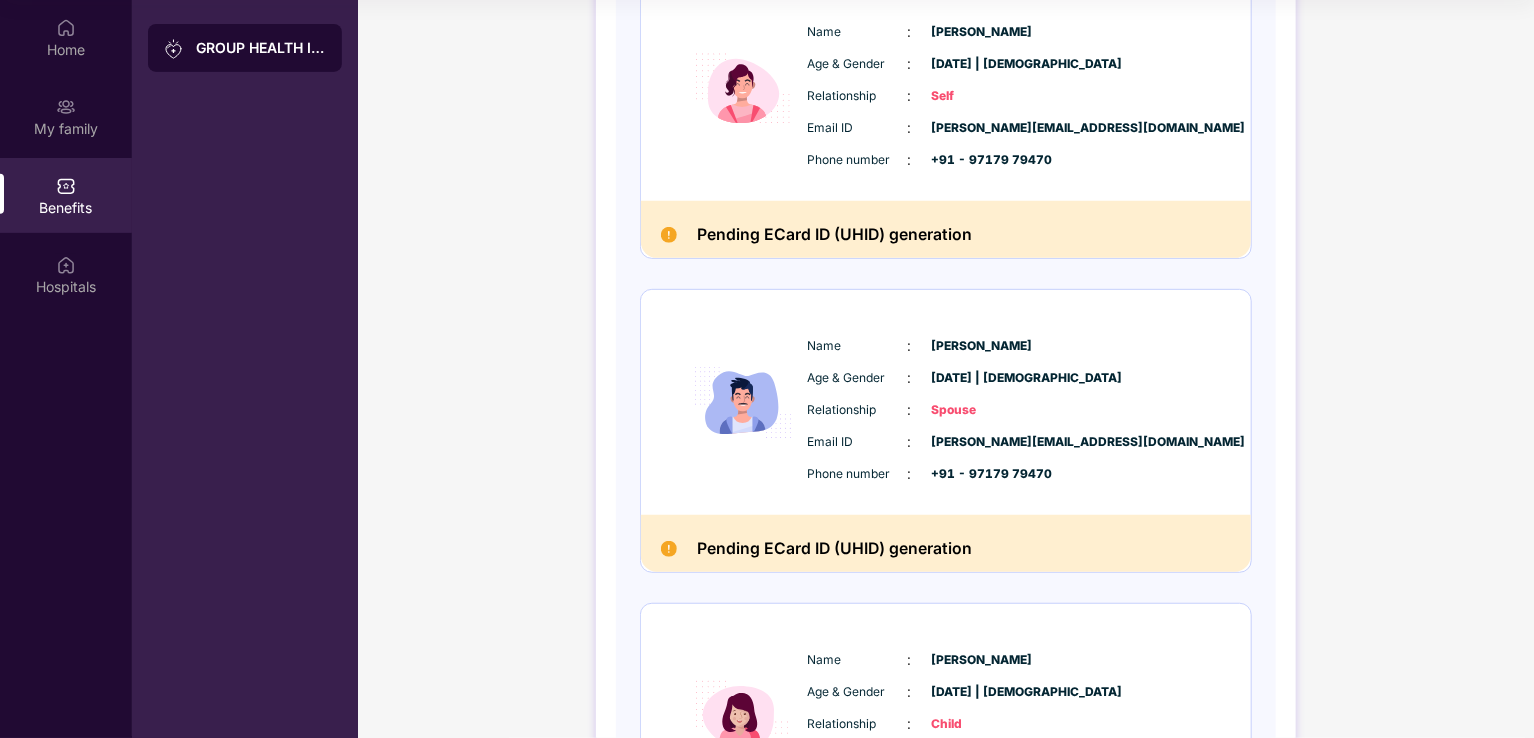 scroll, scrollTop: 0, scrollLeft: 0, axis: both 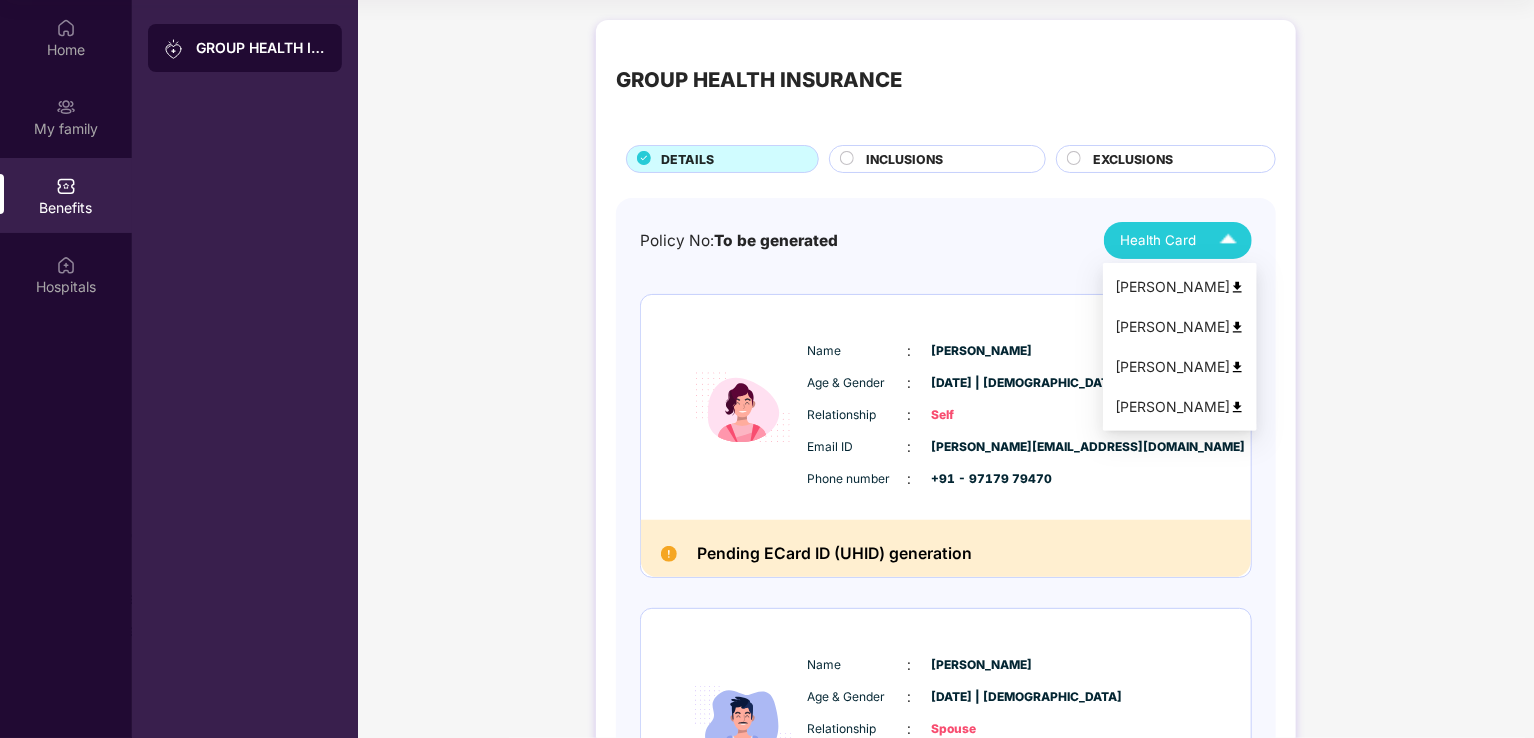 click on "Health Card" at bounding box center (1183, 240) 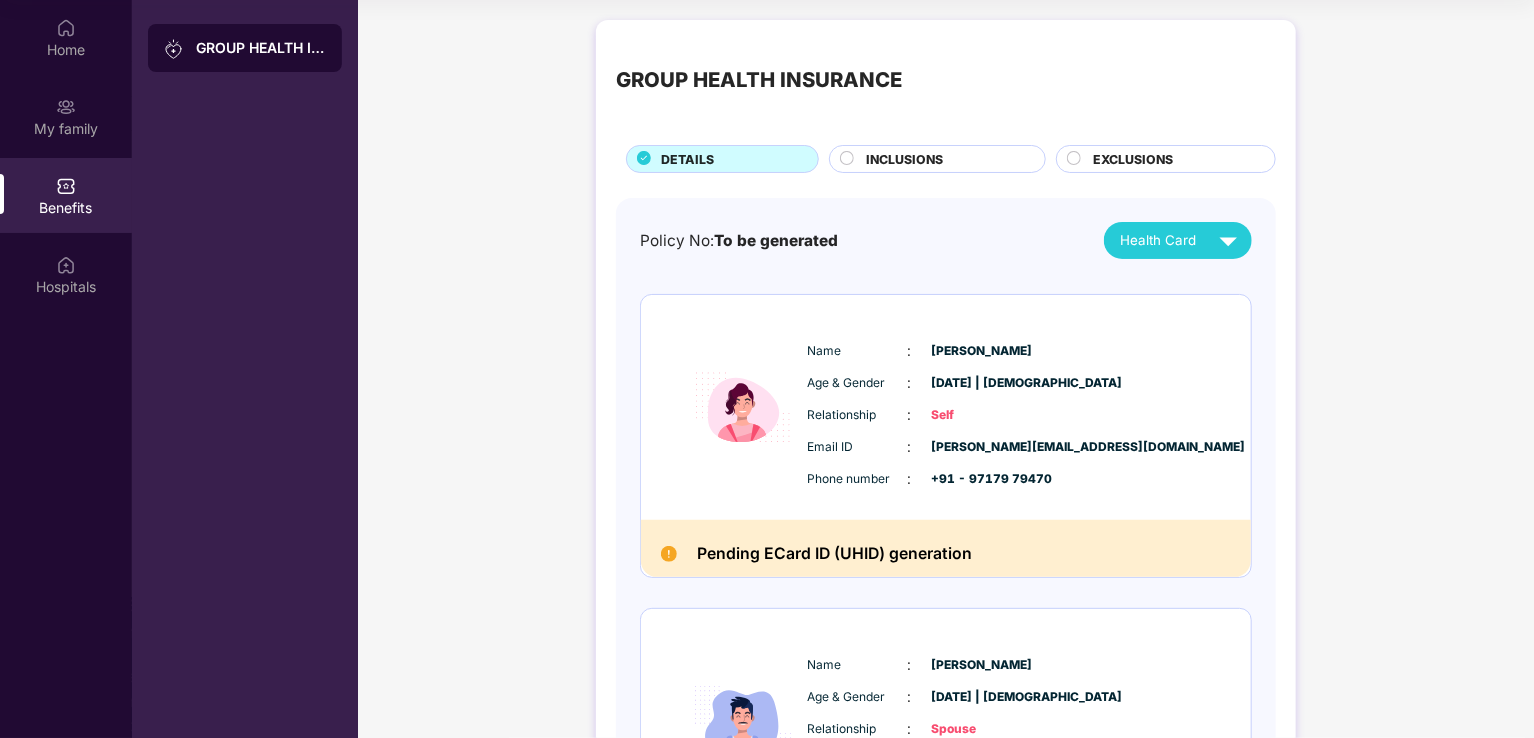 click on "GROUP HEALTH INSURANCE DETAILS INCLUSIONS EXCLUSIONS Policy No:  To be generated Health Card Name : [PERSON_NAME] Age & Gender : [DATE] | [DEMOGRAPHIC_DATA] Relationship : Self Email ID : [PERSON_NAME][EMAIL_ADDRESS][DOMAIN_NAME] Phone number : +91 - 97179 79470 Pending ECard ID (UHID) generation Name : [PERSON_NAME] Age & Gender : [DATE] | [DEMOGRAPHIC_DATA] Relationship : Spouse Email ID : [PERSON_NAME][EMAIL_ADDRESS][DOMAIN_NAME] Phone number : +91 - 97179 79470 Pending ECard ID (UHID) generation Name : [PERSON_NAME] Age & Gender : [DATE] | [DEMOGRAPHIC_DATA] Relationship : Child Email ID : [PERSON_NAME][EMAIL_ADDRESS][DOMAIN_NAME] Phone number : +91 - 97179 79470 Pending ECard ID (UHID) generation Name : [PERSON_NAME] Age & Gender : [DATE] | [DEMOGRAPHIC_DATA] Relationship : Child Email ID : [PERSON_NAME][EMAIL_ADDRESS][DOMAIN_NAME] Phone number : +91 - 97179 79470 Pending ECard ID (UHID) generation" at bounding box center (946, 817) 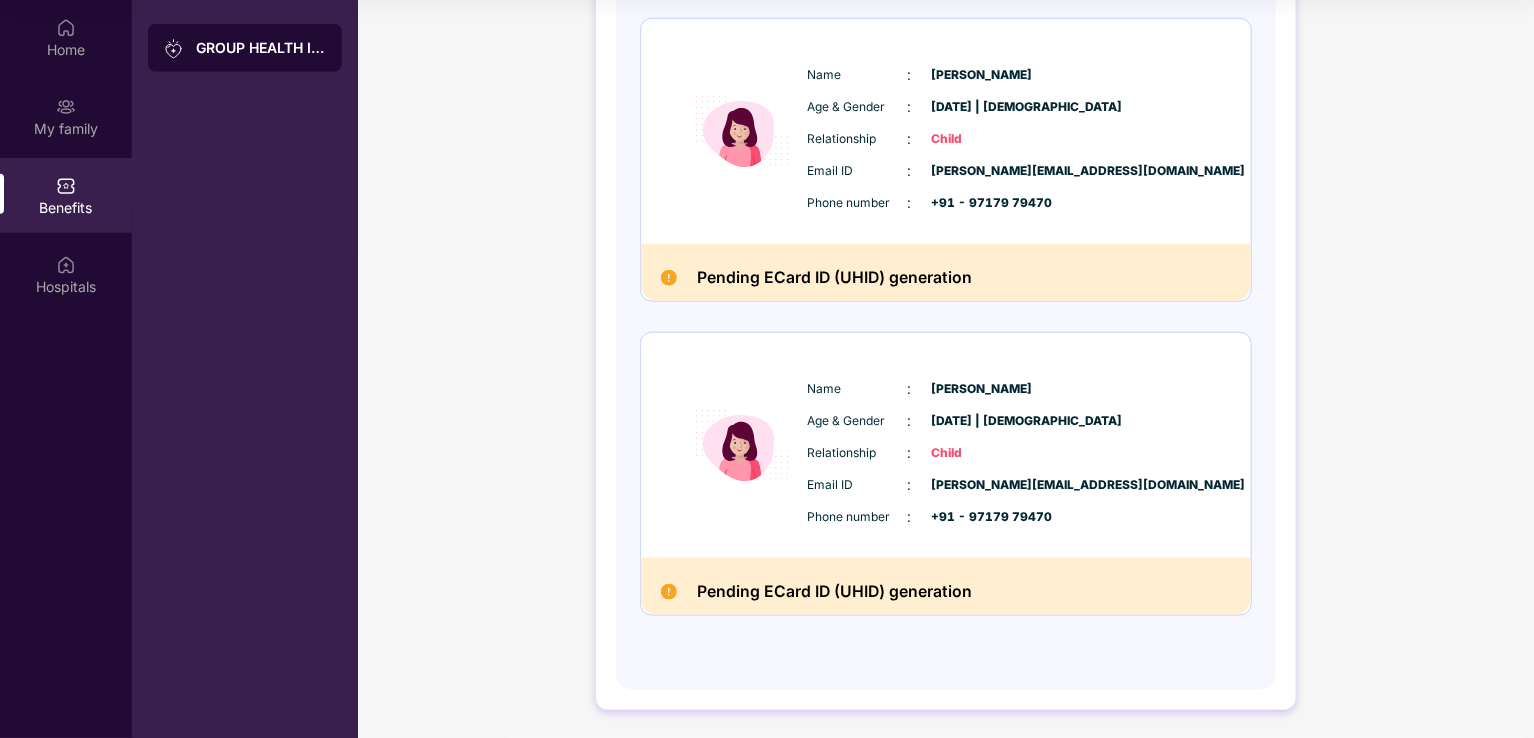 scroll, scrollTop: 744, scrollLeft: 0, axis: vertical 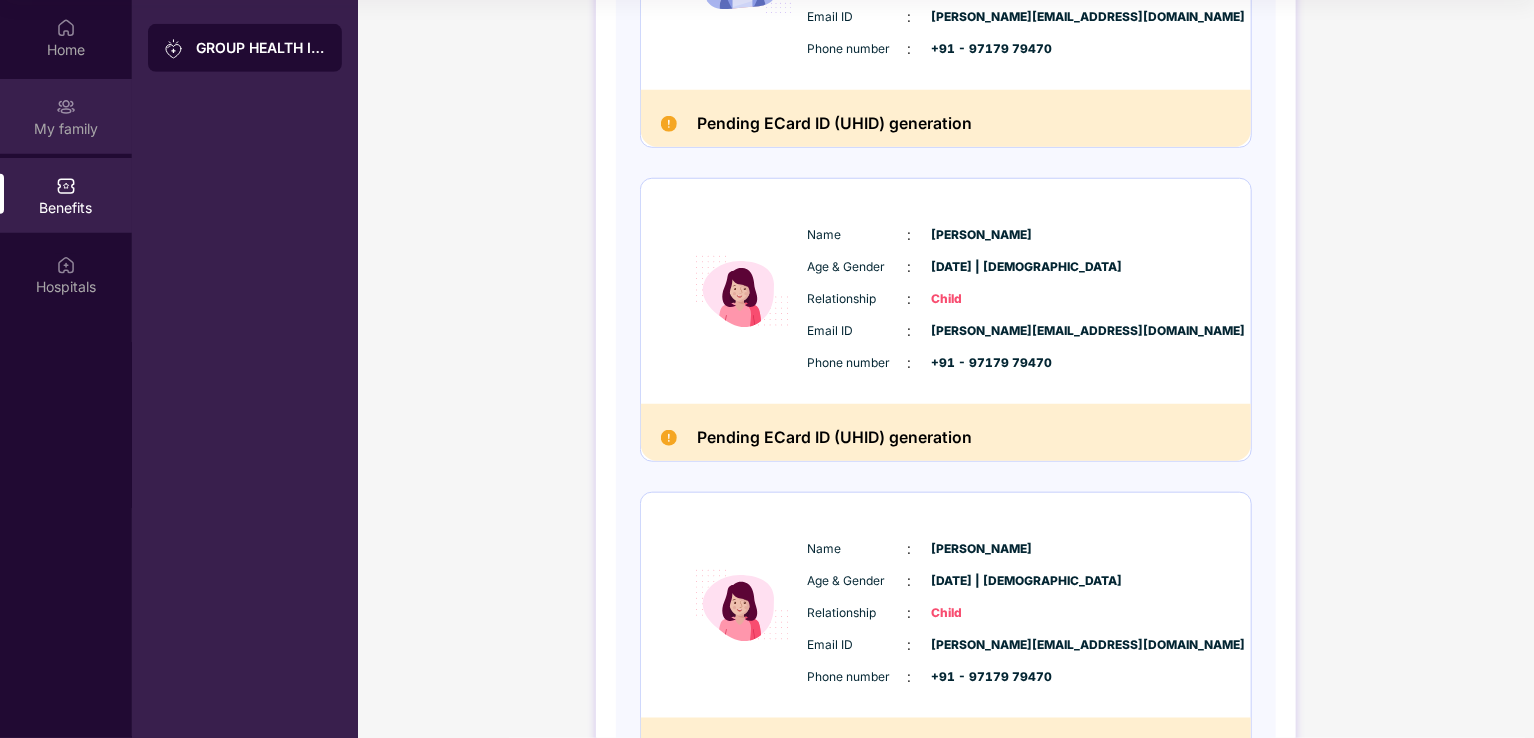 click on "My family" at bounding box center (66, 129) 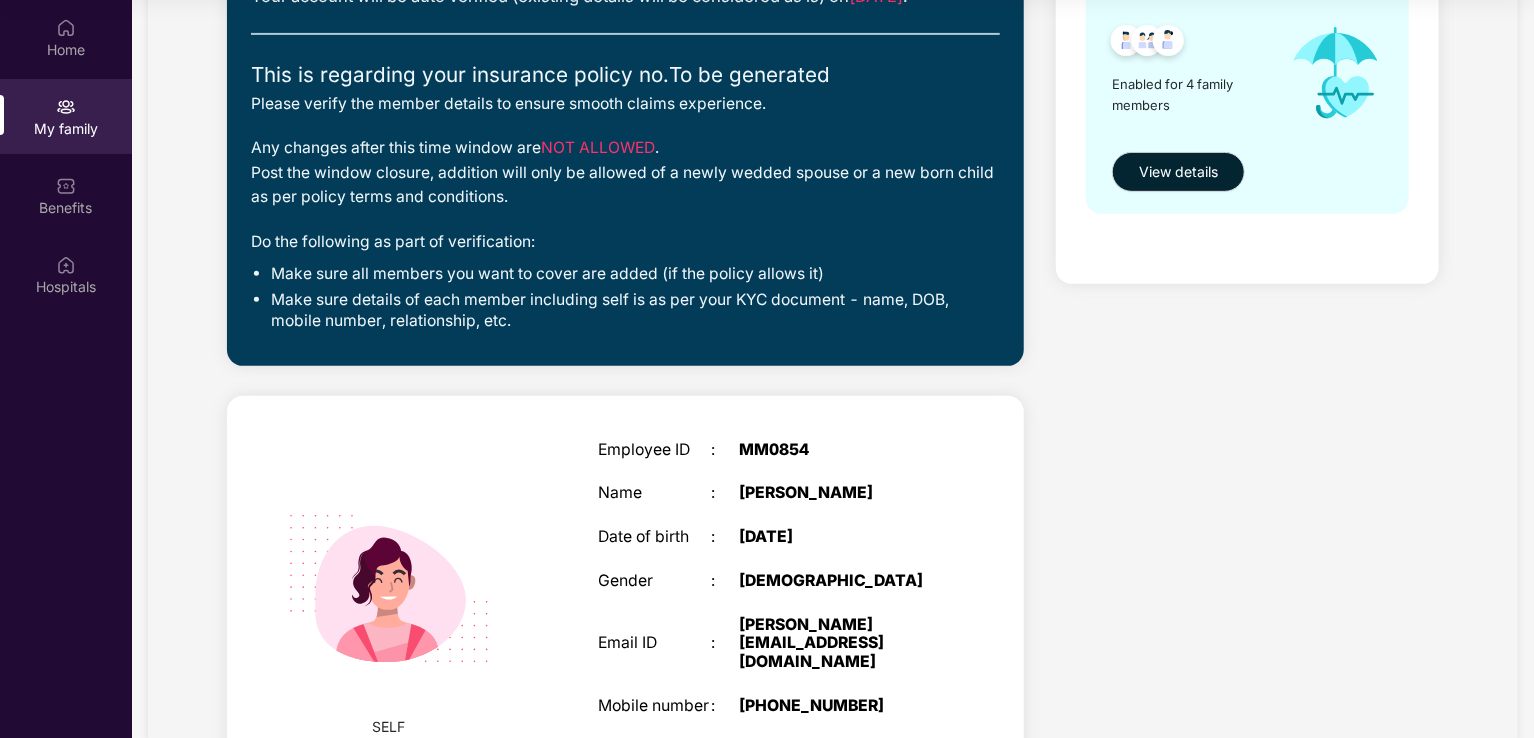 scroll, scrollTop: 0, scrollLeft: 0, axis: both 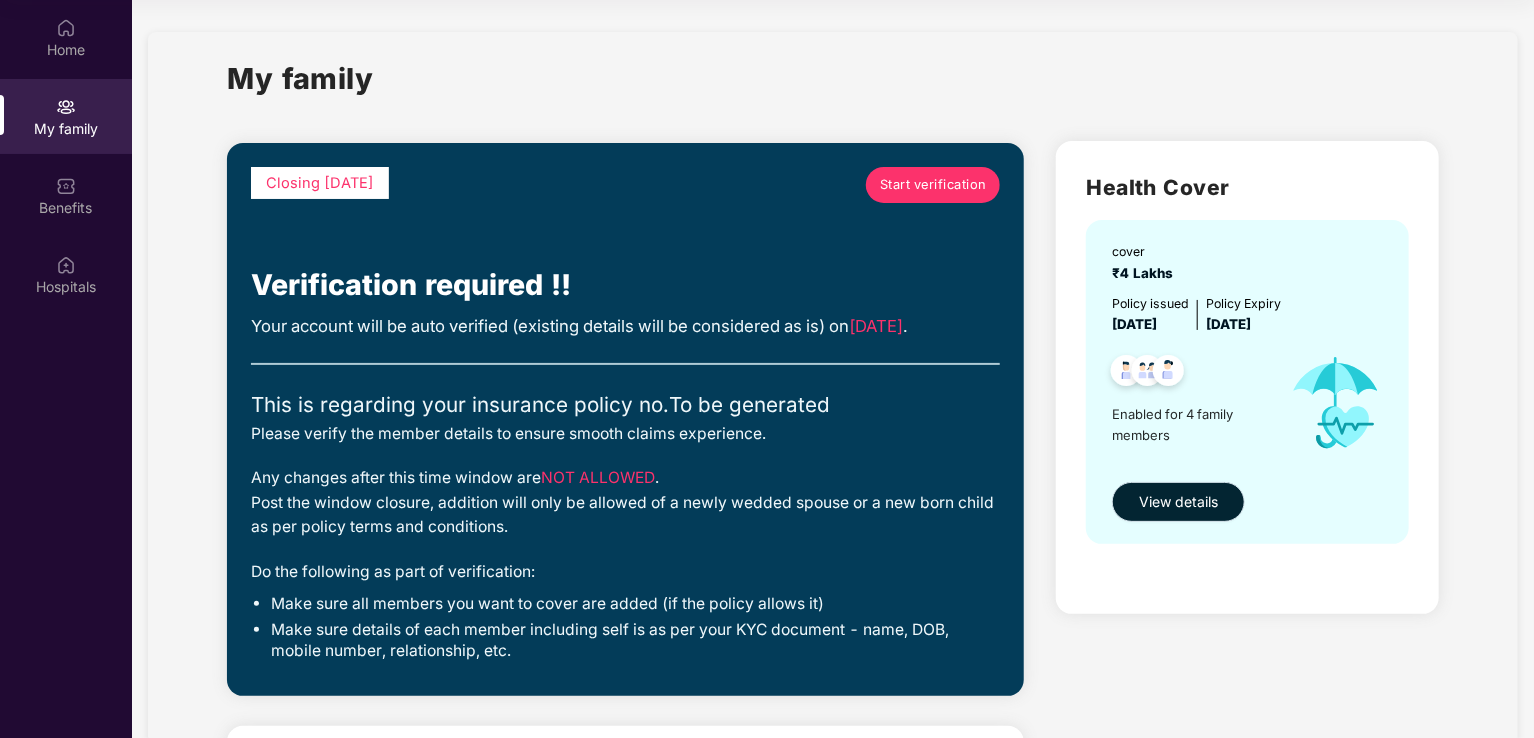 click on "View details" at bounding box center (1178, 502) 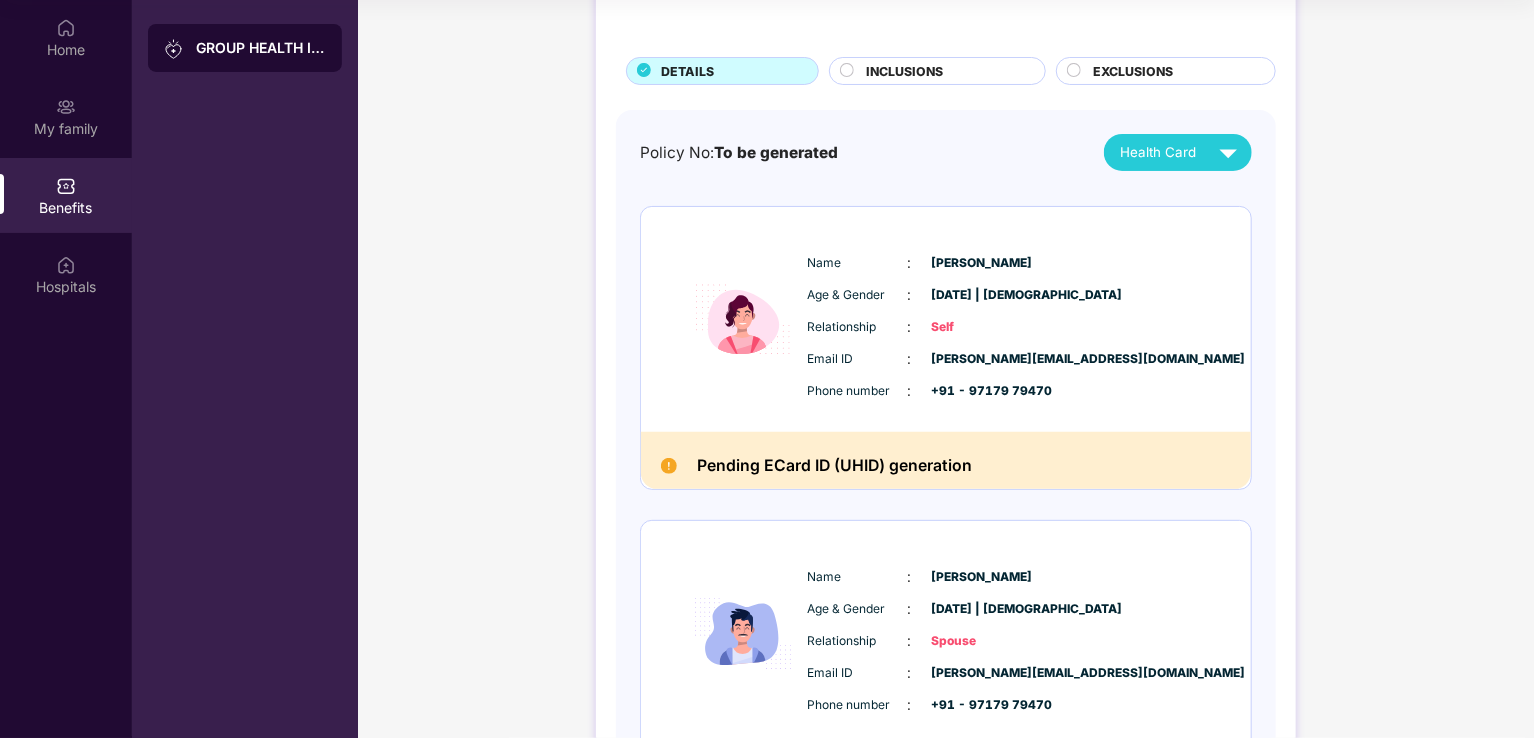 scroll, scrollTop: 0, scrollLeft: 0, axis: both 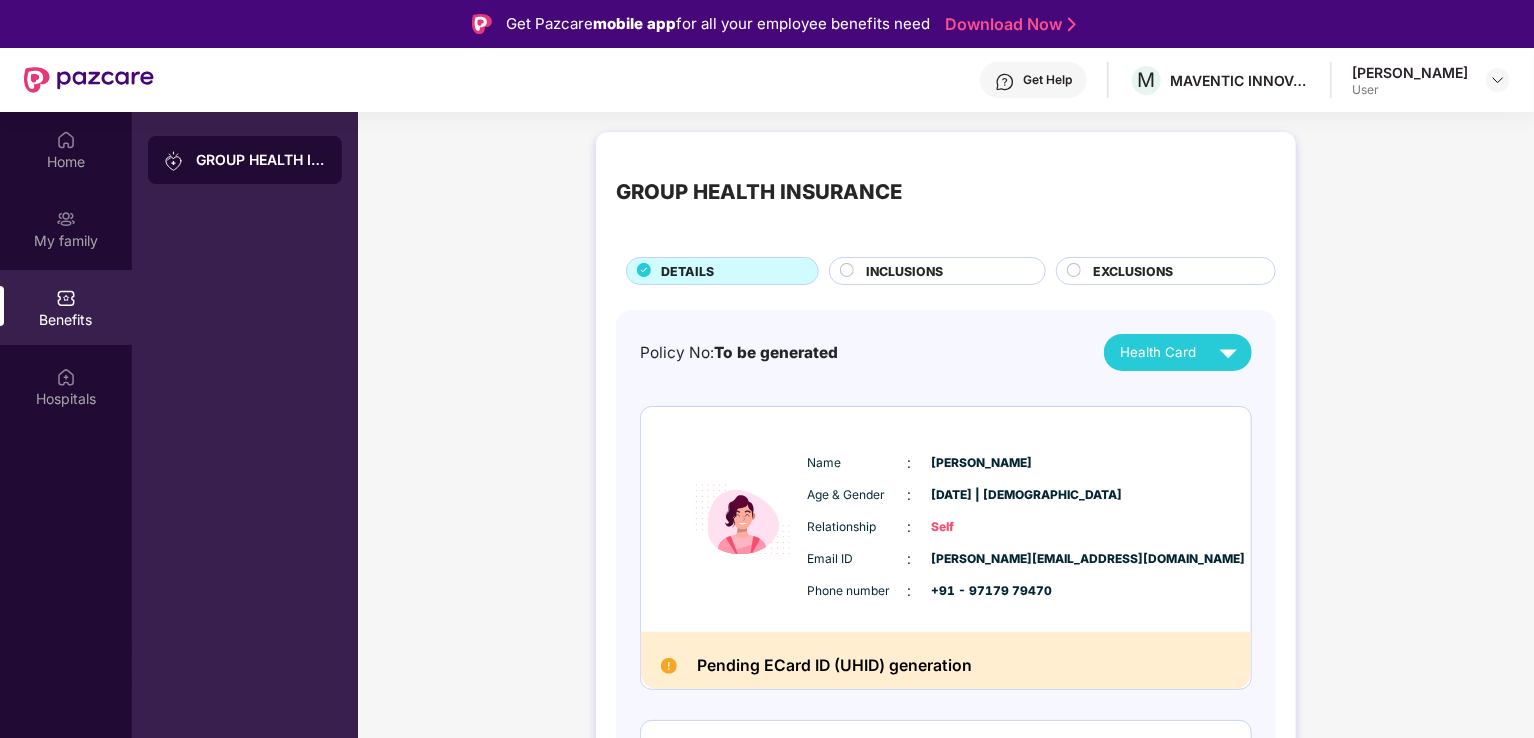click on "Get Help" at bounding box center [1033, 80] 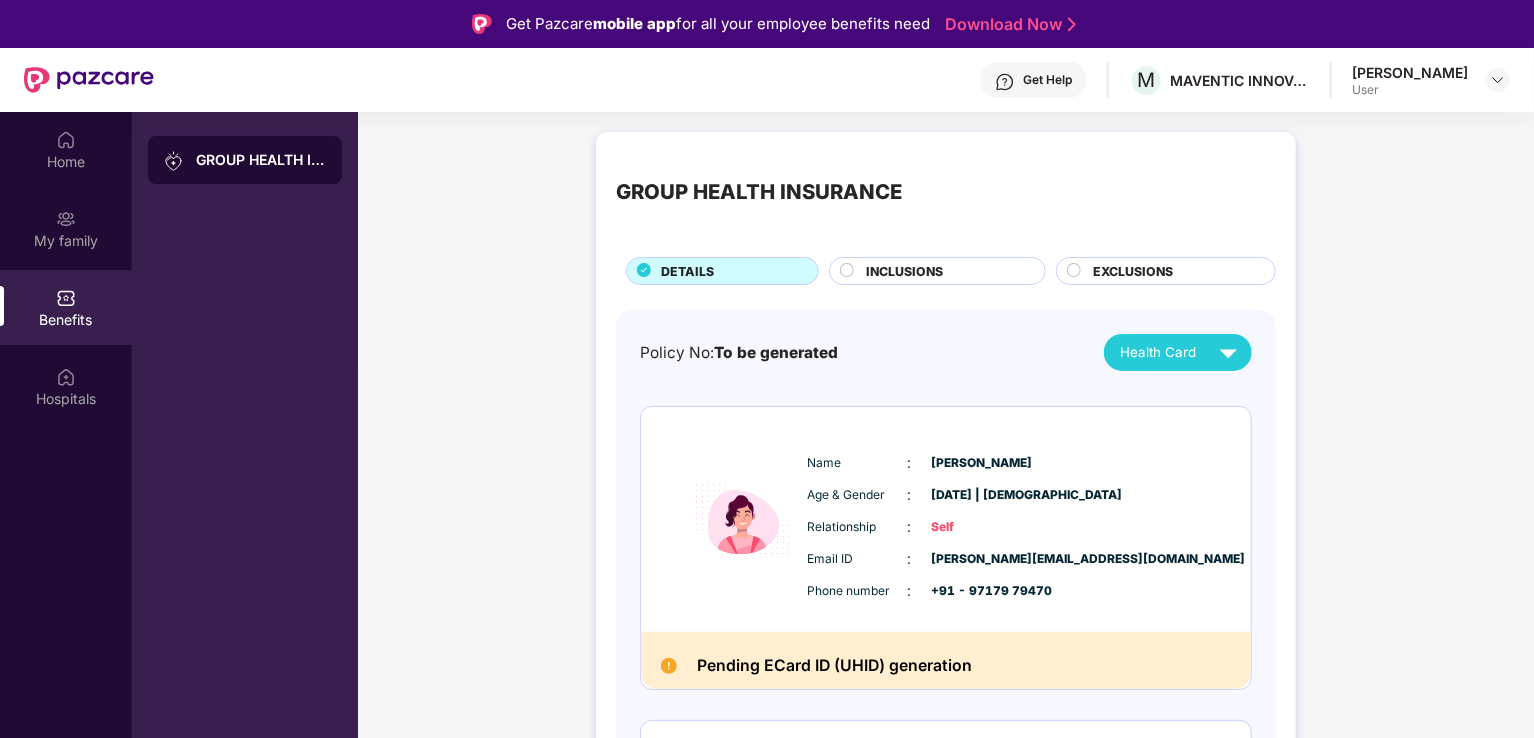click at bounding box center [743, 519] 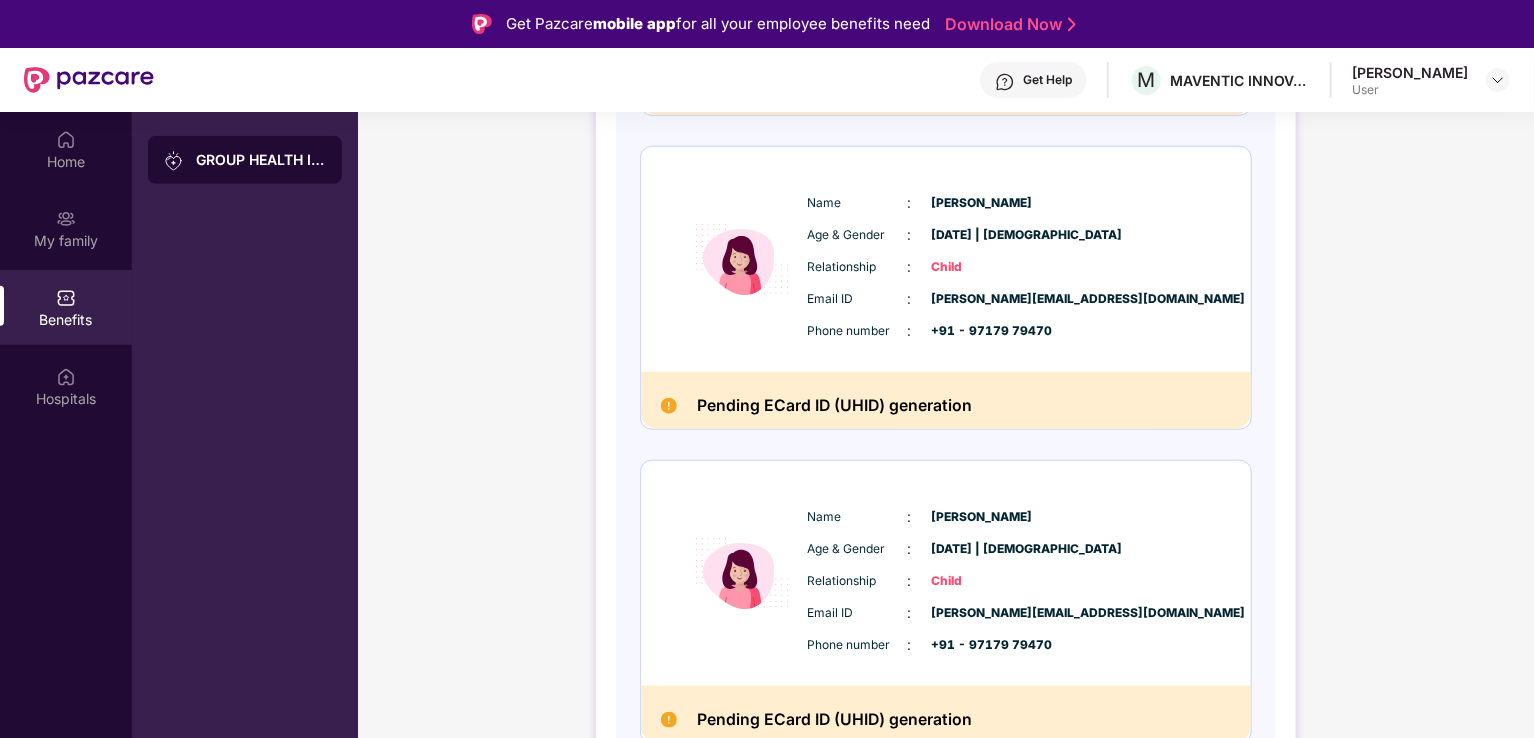 scroll, scrollTop: 904, scrollLeft: 0, axis: vertical 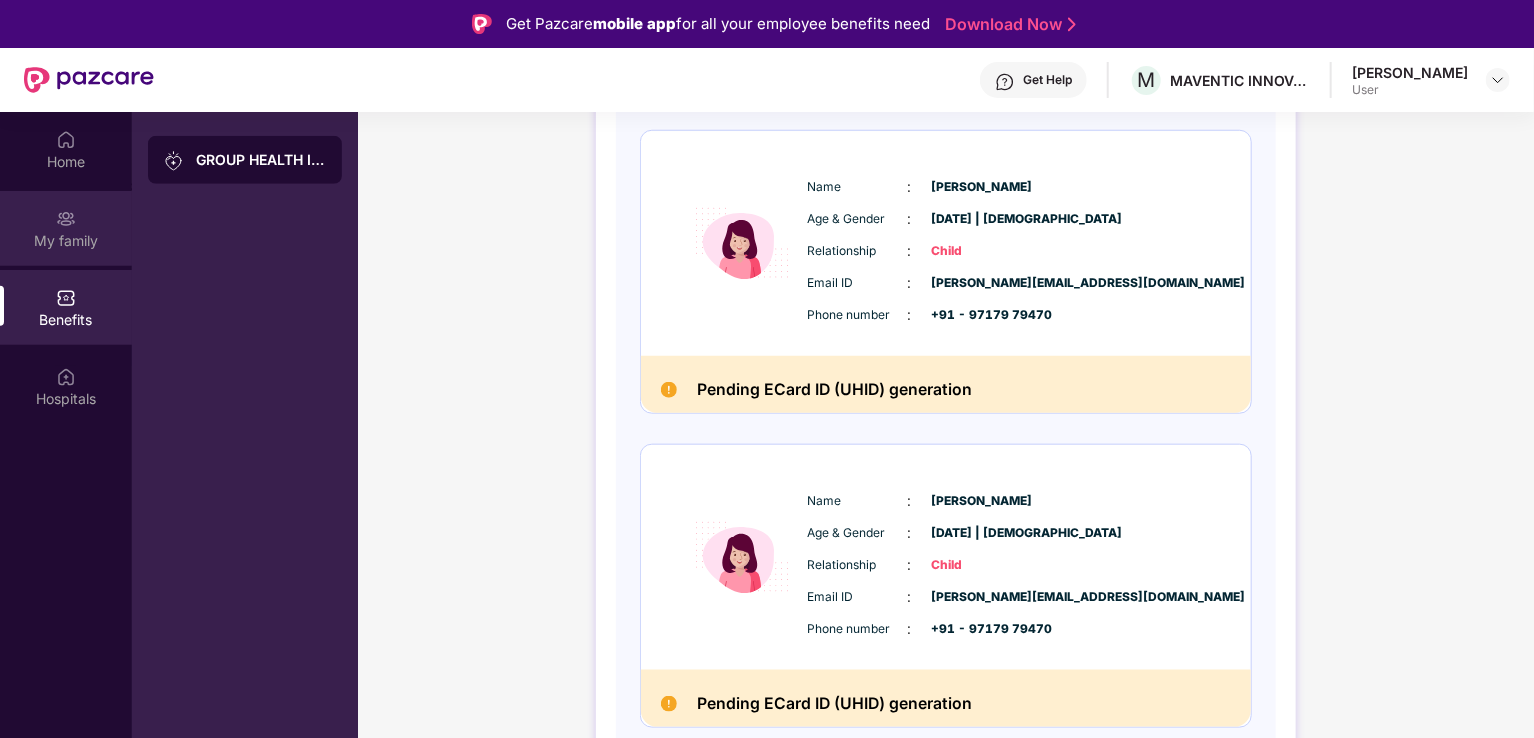 click on "My family" at bounding box center (66, 241) 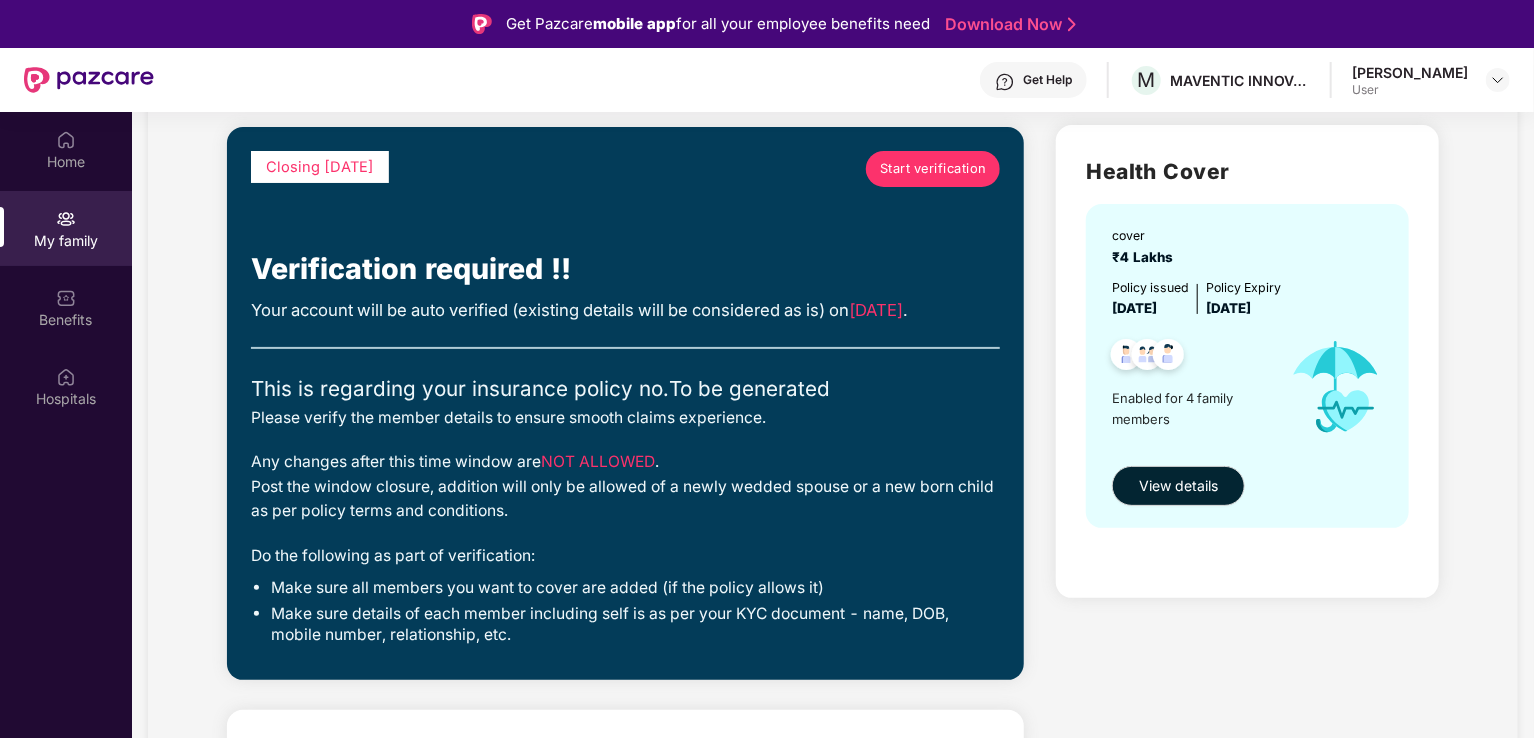 scroll, scrollTop: 140, scrollLeft: 0, axis: vertical 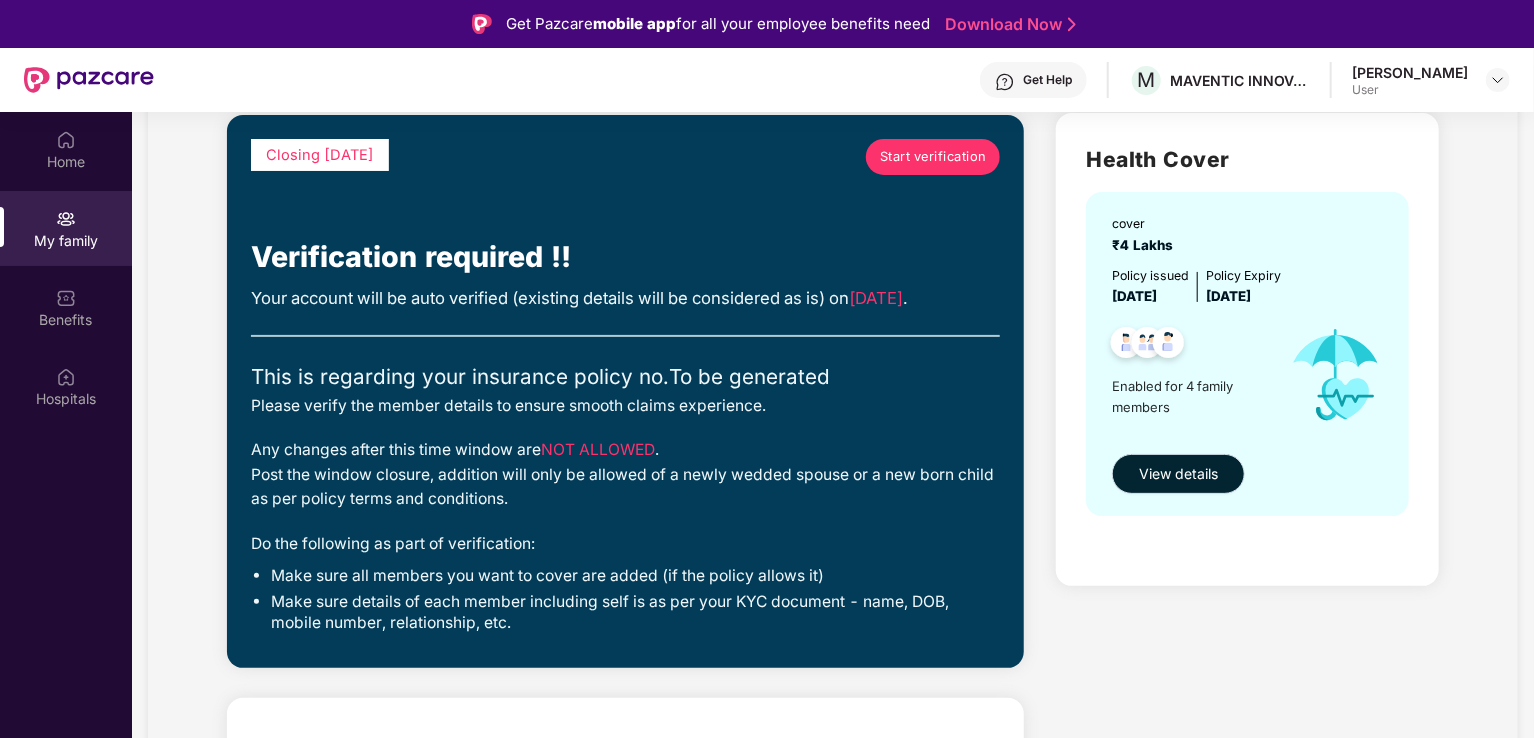 click on "View details" at bounding box center (1178, 474) 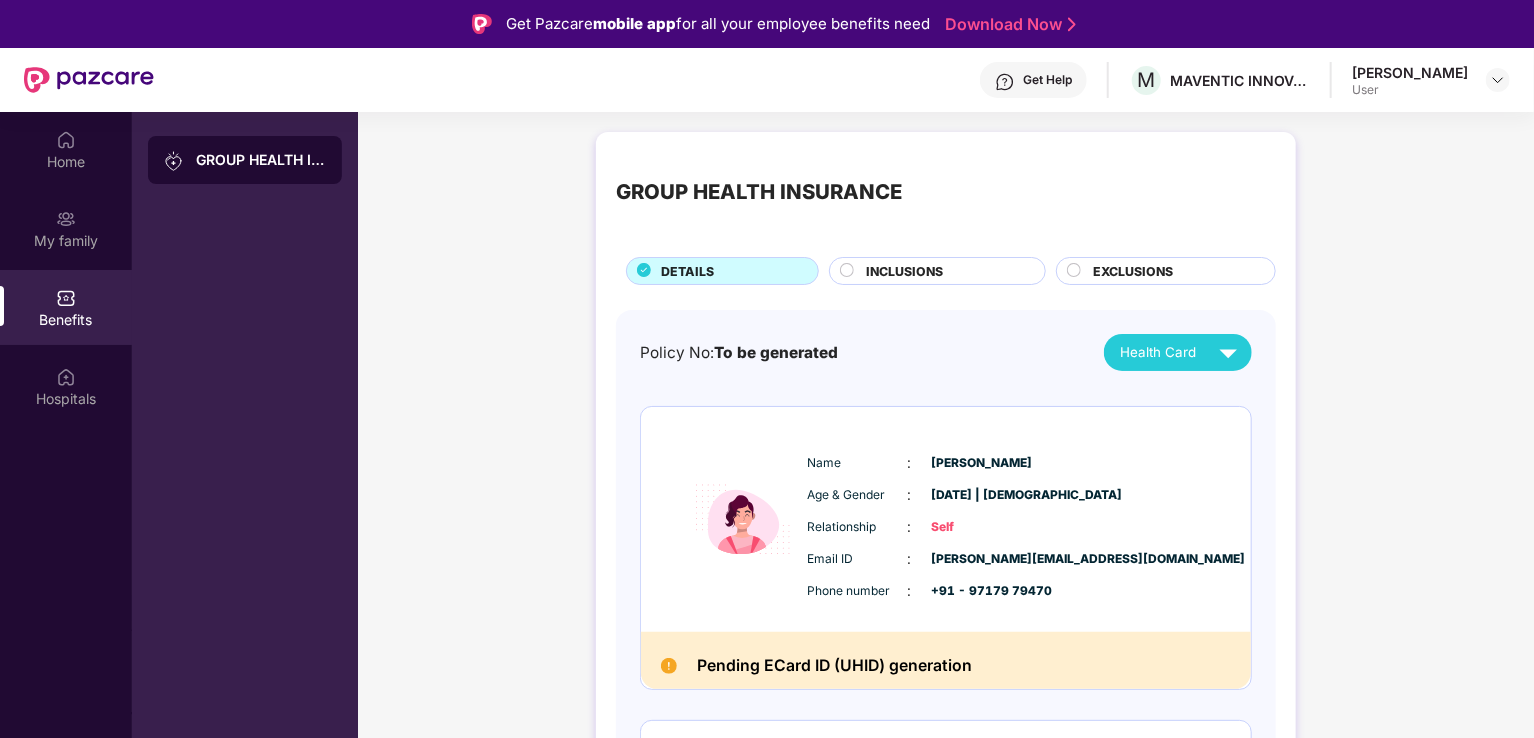 click on "Get Help" at bounding box center [1047, 80] 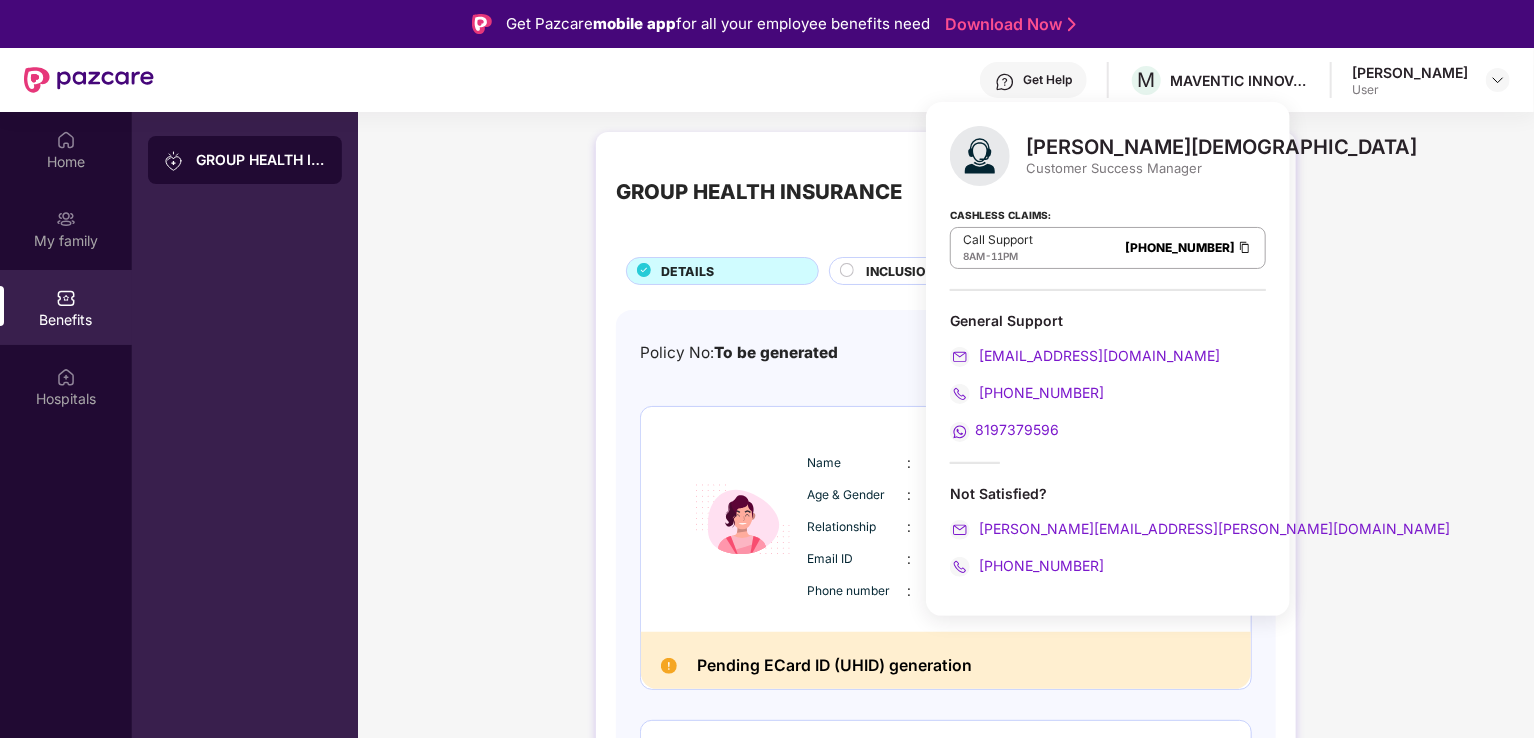 click on "8197379596" at bounding box center [1017, 429] 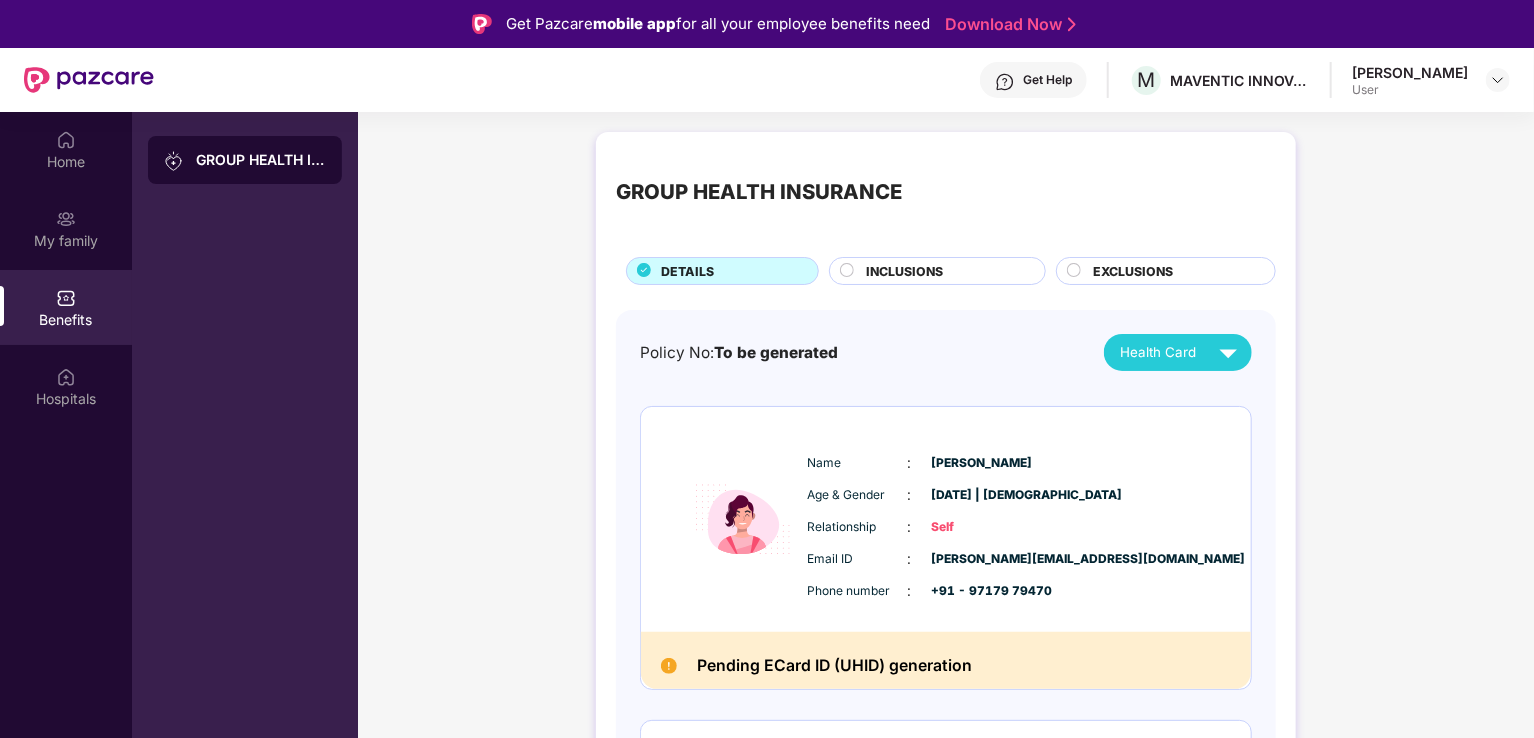click on "GROUP HEALTH INSURANCE DETAILS INCLUSIONS EXCLUSIONS Policy No:  To be generated Health Card Name : [PERSON_NAME] Age & Gender : [DATE] | [DEMOGRAPHIC_DATA] Relationship : Self Email ID : [PERSON_NAME][EMAIL_ADDRESS][DOMAIN_NAME] Phone number : +91 - 97179 79470 Pending ECard ID (UHID) generation Name : [PERSON_NAME] Age & Gender : [DATE] | [DEMOGRAPHIC_DATA] Relationship : Spouse Email ID : [PERSON_NAME][EMAIL_ADDRESS][DOMAIN_NAME] Phone number : +91 - 97179 79470 Pending ECard ID (UHID) generation Name : [PERSON_NAME] Age & Gender : [DATE] | [DEMOGRAPHIC_DATA] Relationship : Child Email ID : [PERSON_NAME][EMAIL_ADDRESS][DOMAIN_NAME] Phone number : +91 - 97179 79470 Pending ECard ID (UHID) generation Name : [PERSON_NAME] Age & Gender : [DATE] | [DEMOGRAPHIC_DATA] Relationship : Child Email ID : [PERSON_NAME][EMAIL_ADDRESS][DOMAIN_NAME] Phone number : +91 - 97179 79470 Pending ECard ID (UHID) generation" at bounding box center [946, 939] 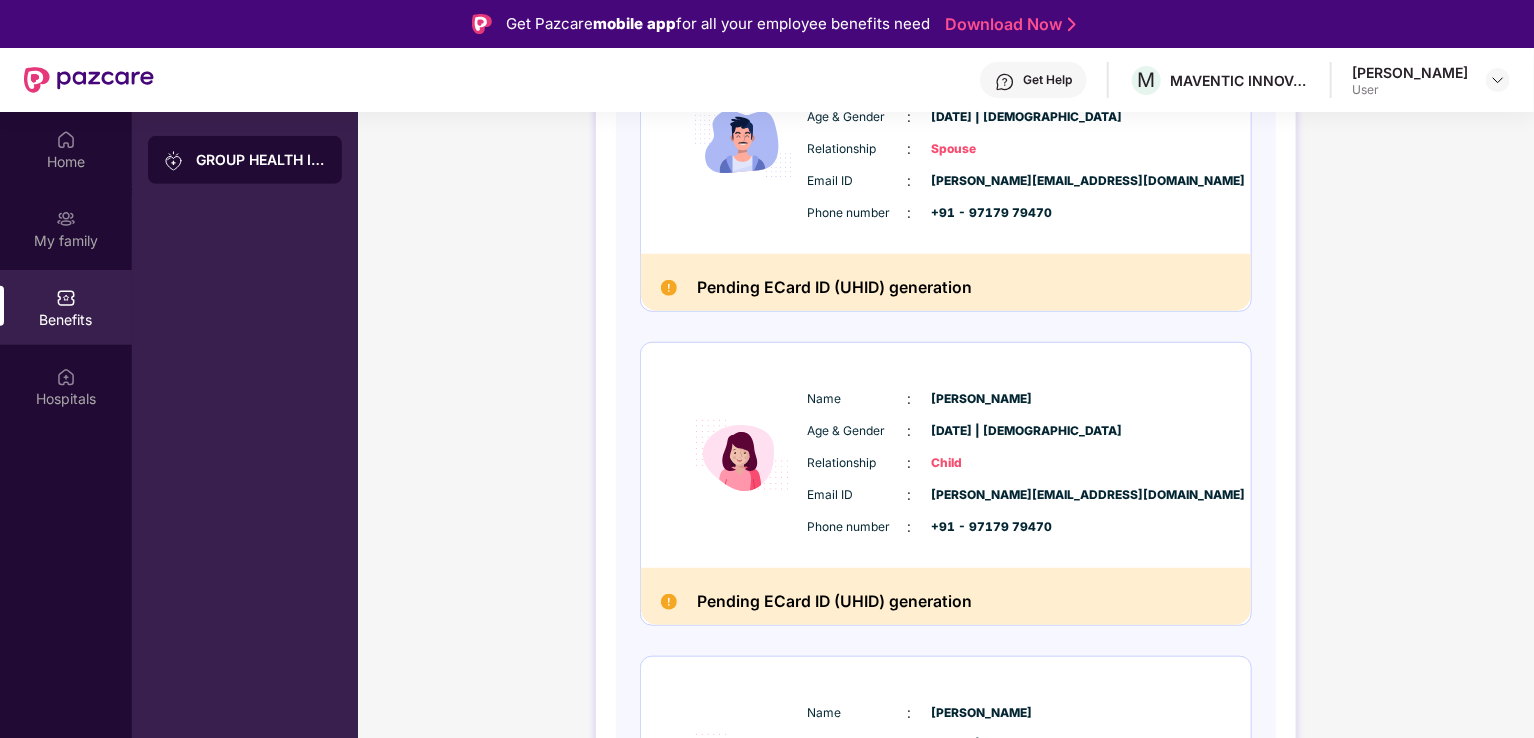 scroll, scrollTop: 904, scrollLeft: 0, axis: vertical 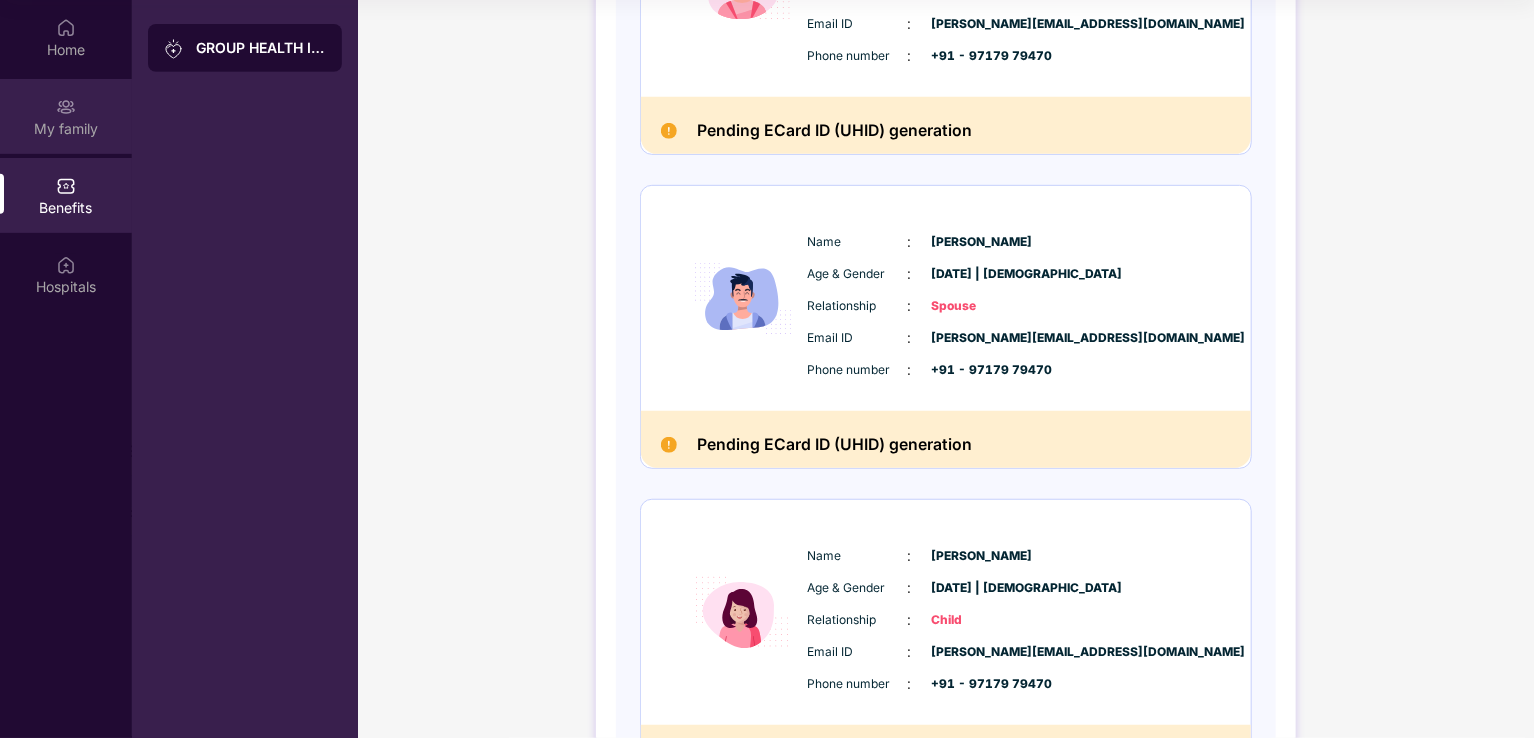 click on "My family" at bounding box center [66, 129] 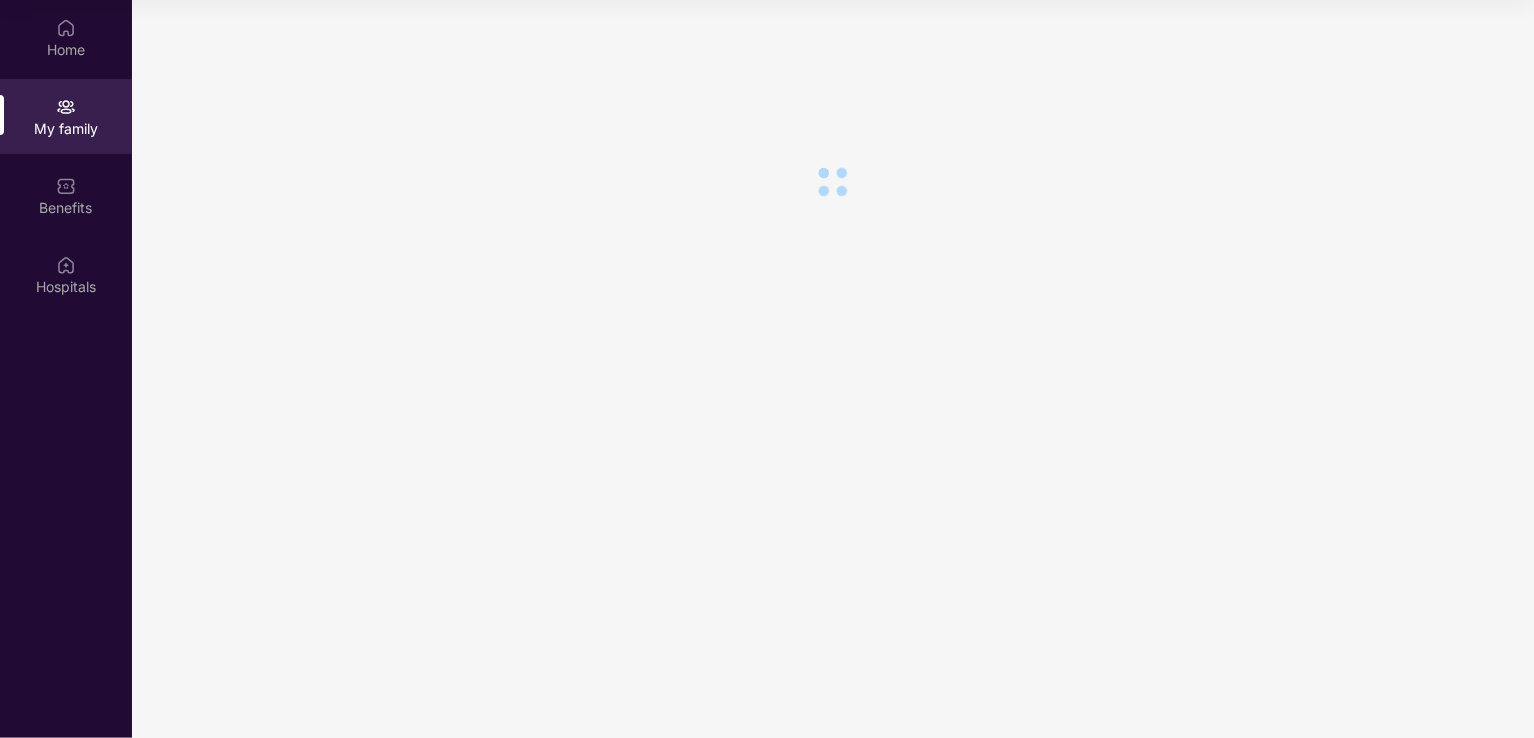 scroll, scrollTop: 0, scrollLeft: 0, axis: both 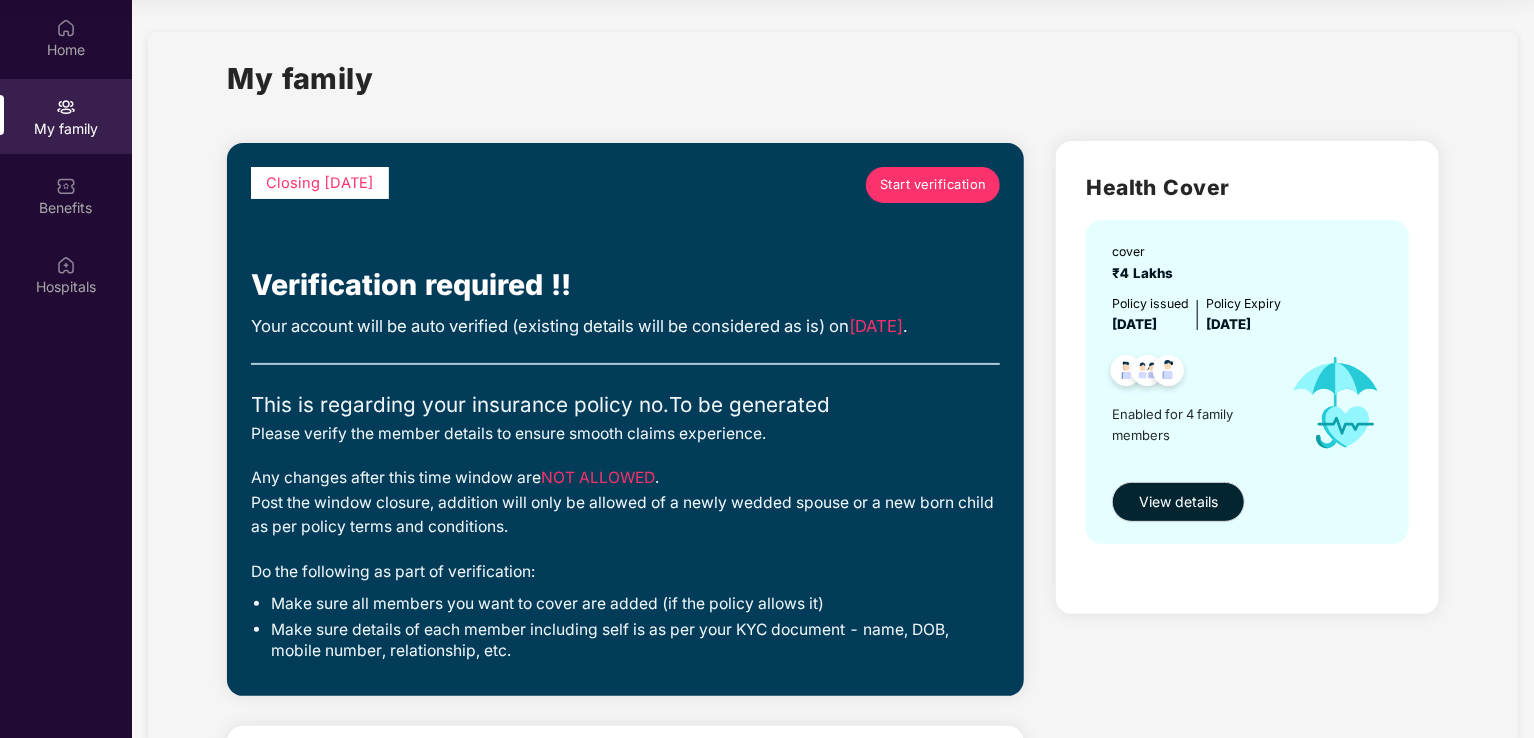 click at bounding box center [1168, 373] 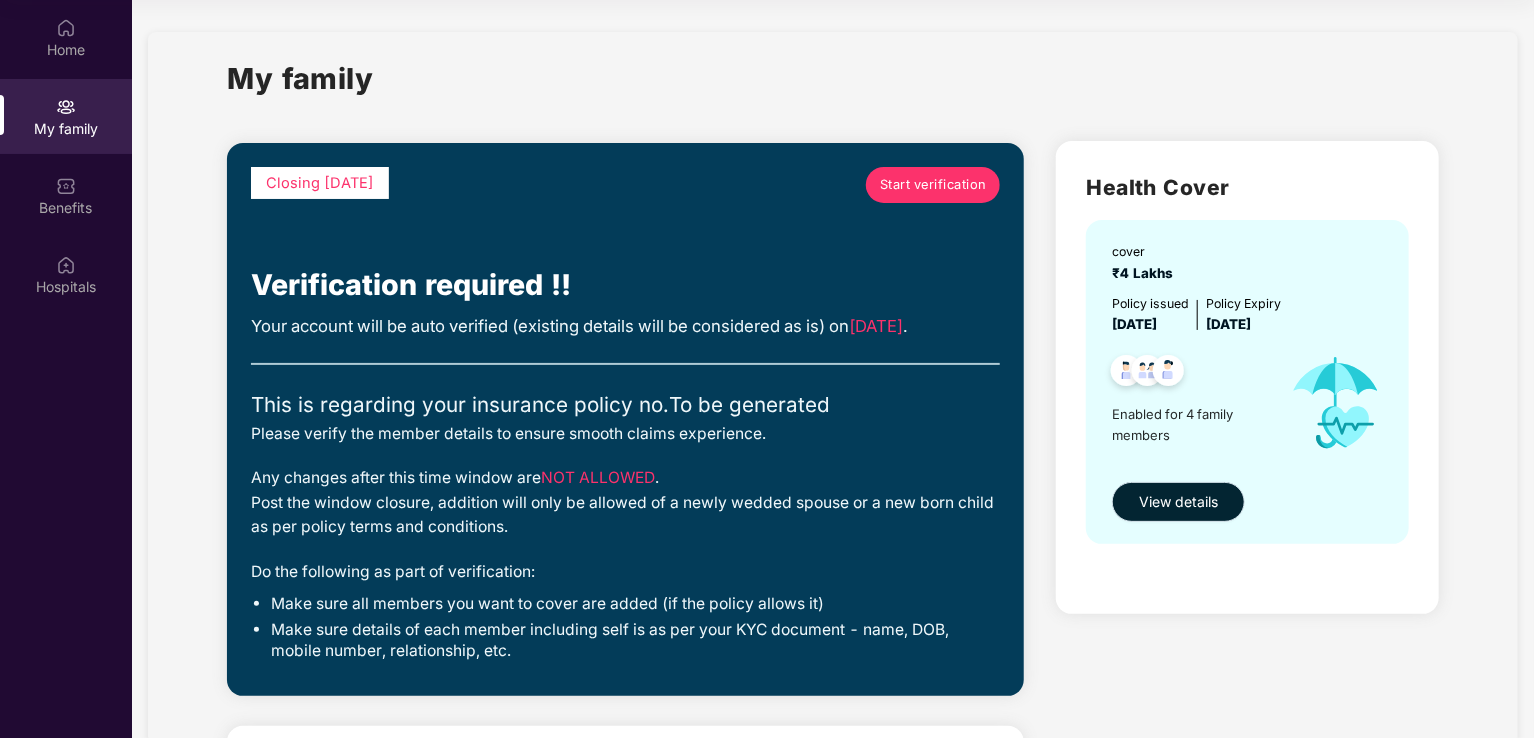 click on "View details" at bounding box center (1178, 502) 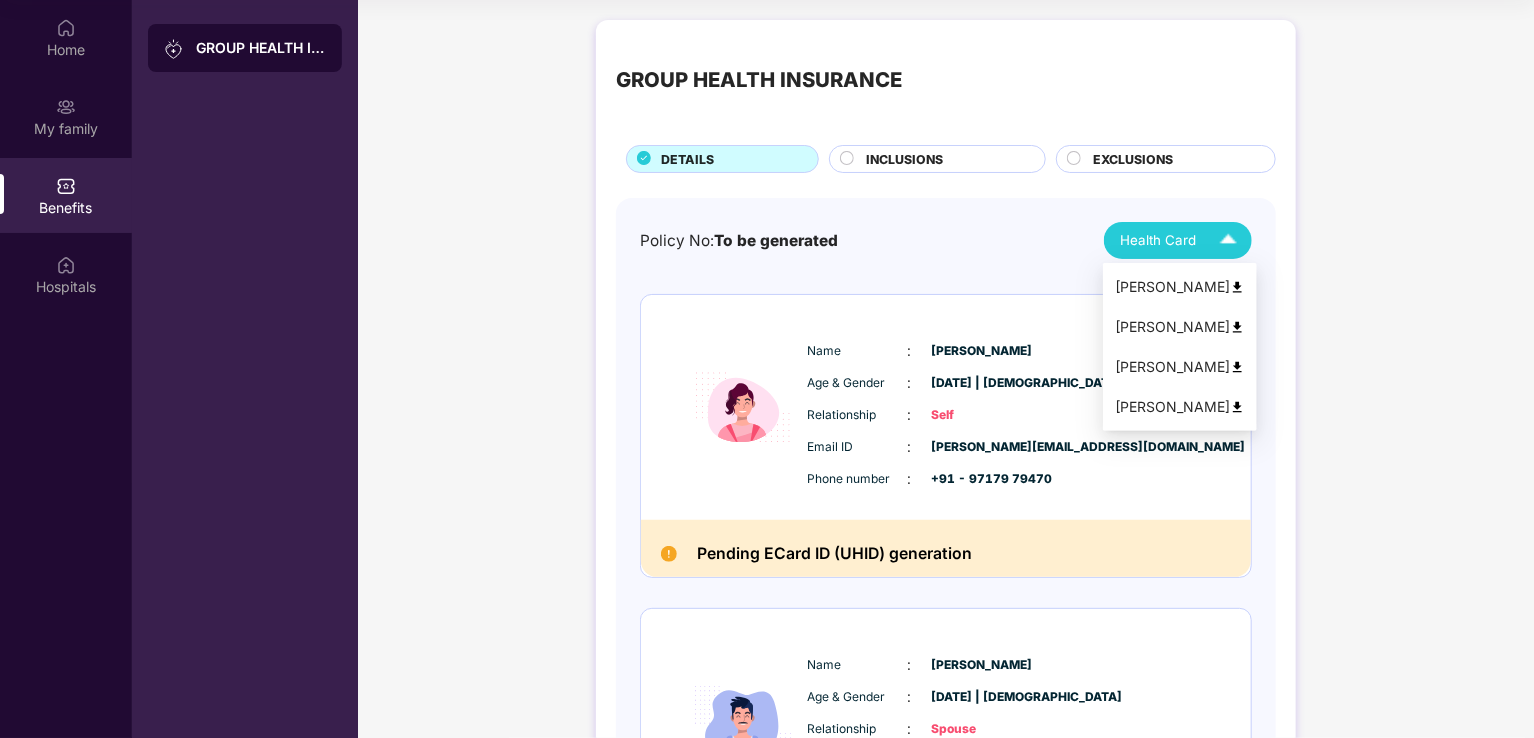 click at bounding box center (1228, 240) 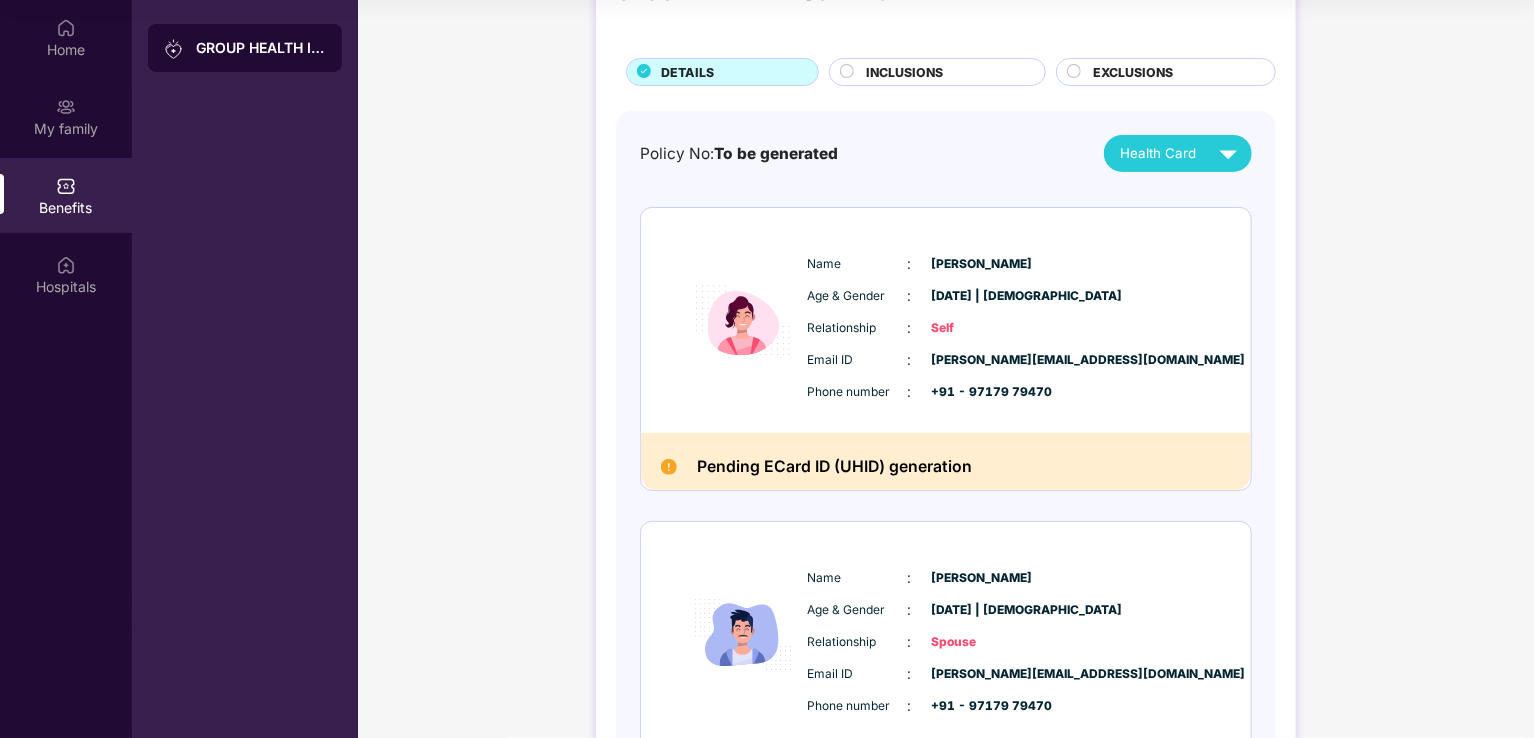 scroll, scrollTop: 0, scrollLeft: 0, axis: both 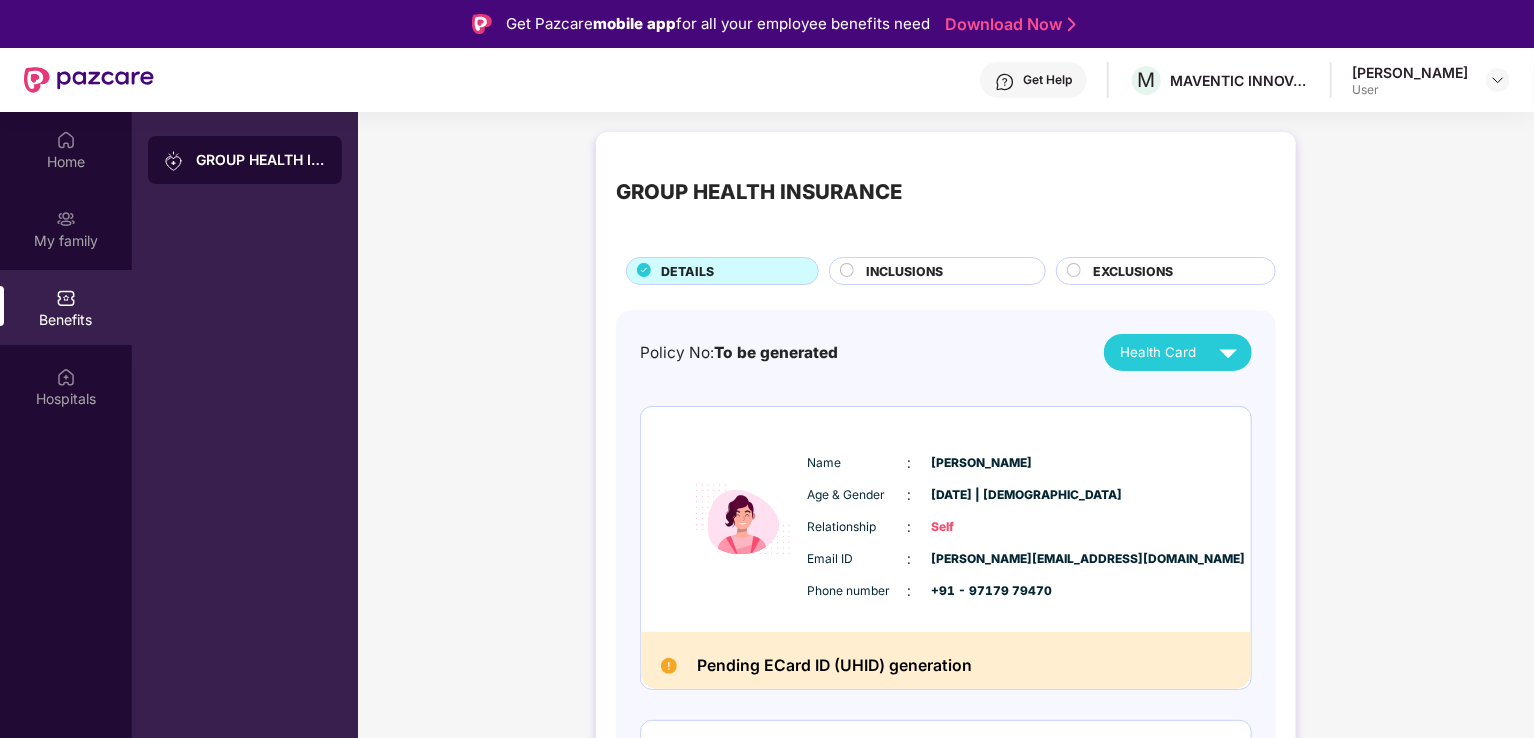 click on "Get Help" at bounding box center [1047, 80] 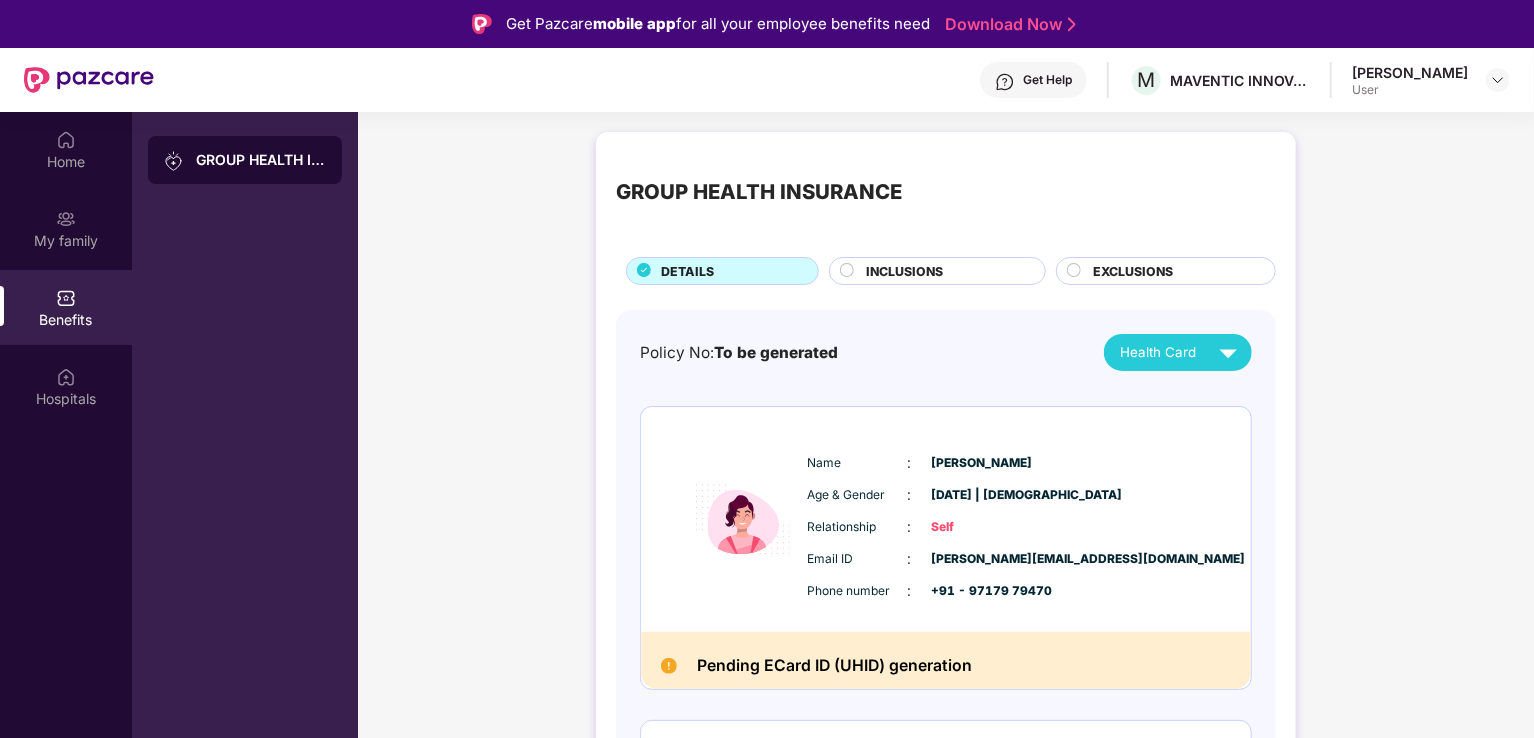 click on "GROUP HEALTH INSURANCE DETAILS INCLUSIONS EXCLUSIONS Policy No:  To be generated Health Card Name : [PERSON_NAME] Age & Gender : [DATE] | [DEMOGRAPHIC_DATA] Relationship : Self Email ID : [PERSON_NAME][EMAIL_ADDRESS][DOMAIN_NAME] Phone number : +91 - 97179 79470 Pending ECard ID (UHID) generation Name : [PERSON_NAME] Age & Gender : [DATE] | [DEMOGRAPHIC_DATA] Relationship : Spouse Email ID : [PERSON_NAME][EMAIL_ADDRESS][DOMAIN_NAME] Phone number : +91 - 97179 79470 Pending ECard ID (UHID) generation Name : [PERSON_NAME] Age & Gender : [DATE] | [DEMOGRAPHIC_DATA] Relationship : Child Email ID : [PERSON_NAME][EMAIL_ADDRESS][DOMAIN_NAME] Phone number : +91 - 97179 79470 Pending ECard ID (UHID) generation Name : [PERSON_NAME] Age & Gender : [DATE] | [DEMOGRAPHIC_DATA] Relationship : Child Email ID : [PERSON_NAME][EMAIL_ADDRESS][DOMAIN_NAME] Phone number : +91 - 97179 79470 Pending ECard ID (UHID) generation" at bounding box center [946, 939] 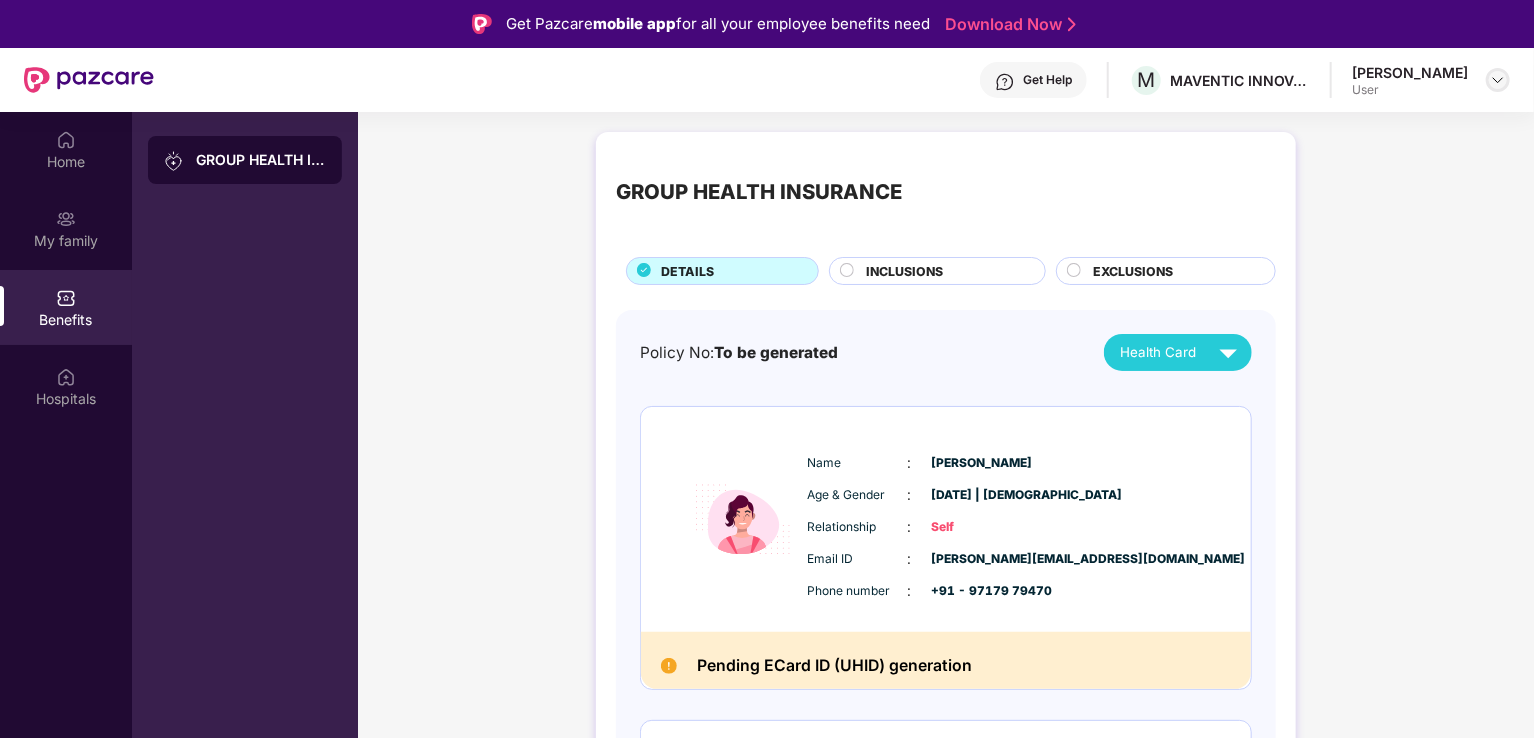 click at bounding box center (1498, 80) 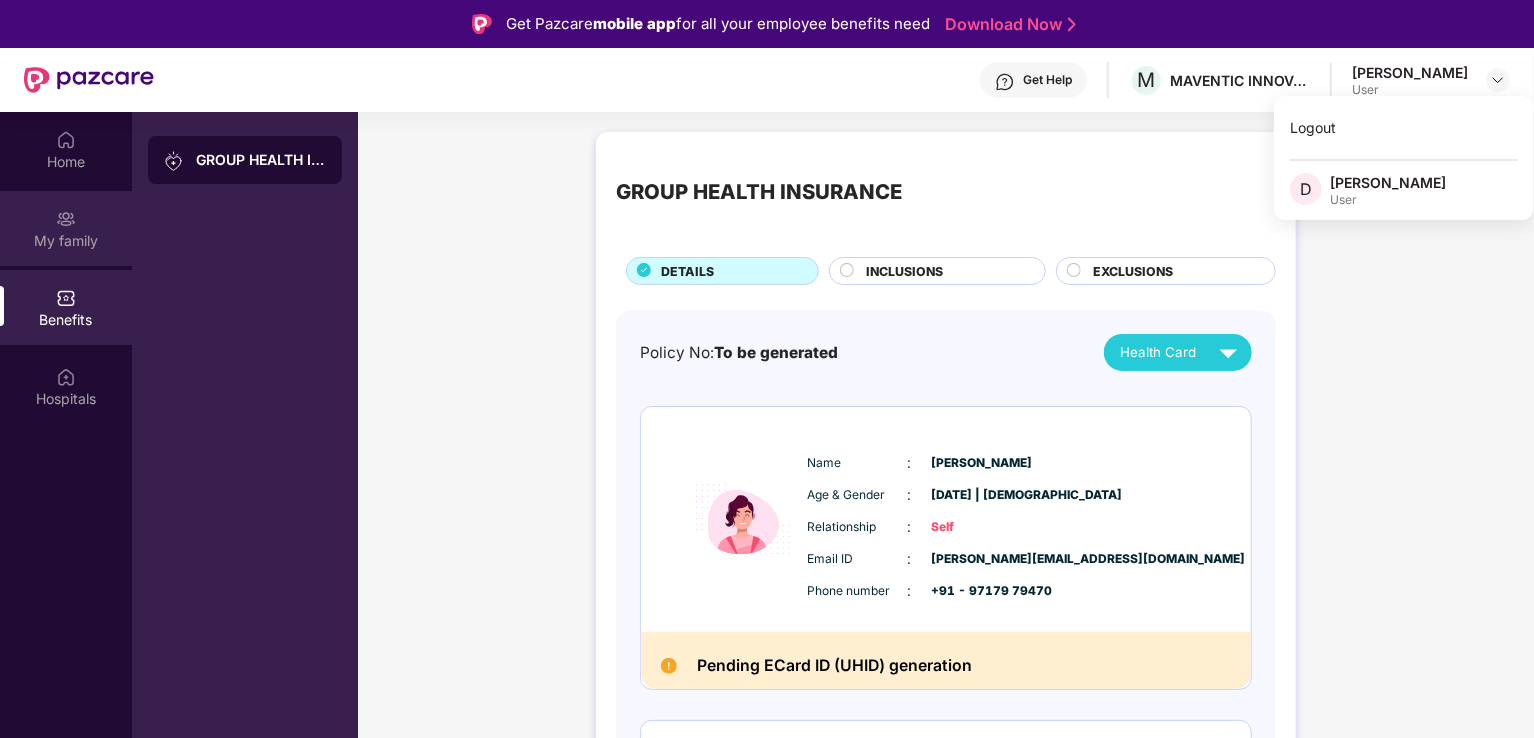 click at bounding box center [66, 219] 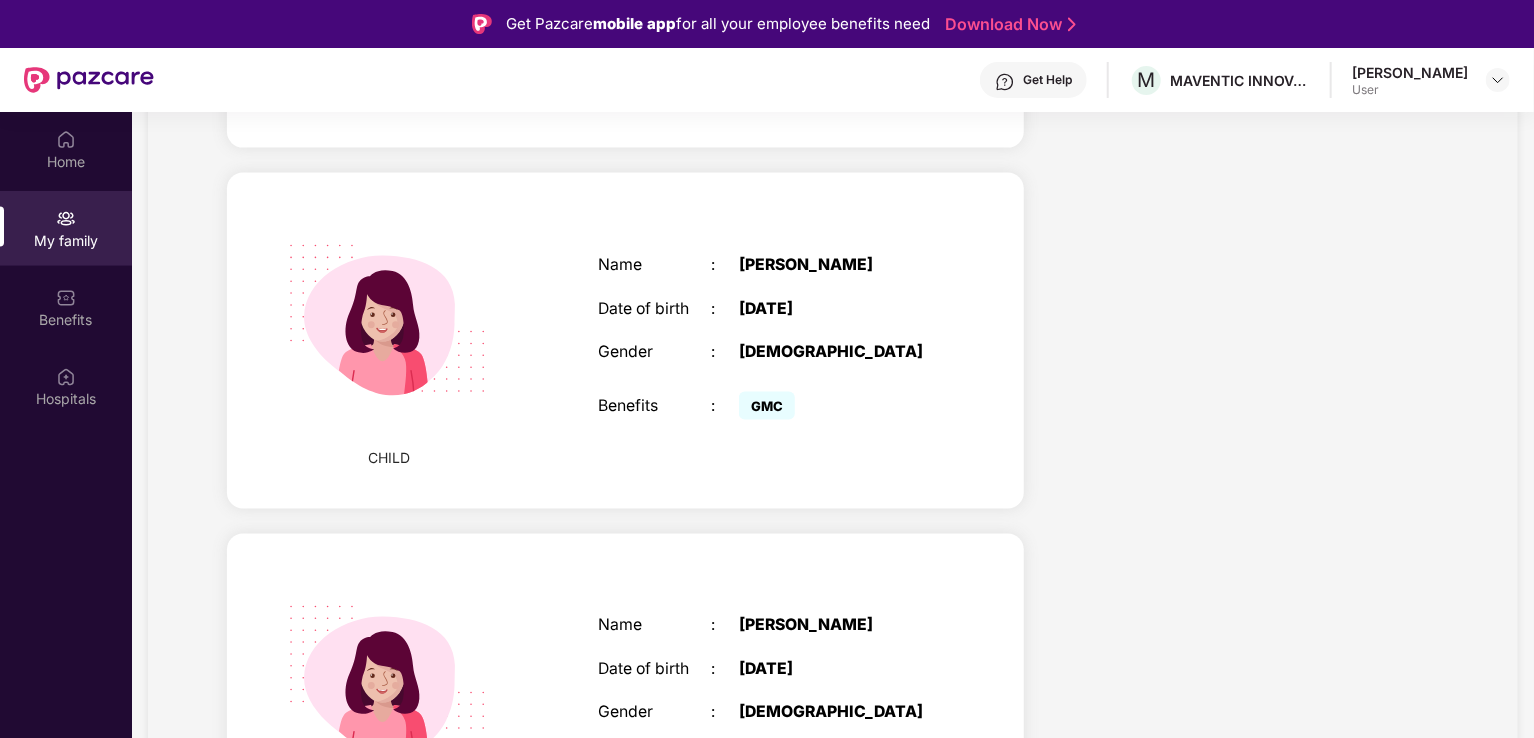 scroll, scrollTop: 1563, scrollLeft: 0, axis: vertical 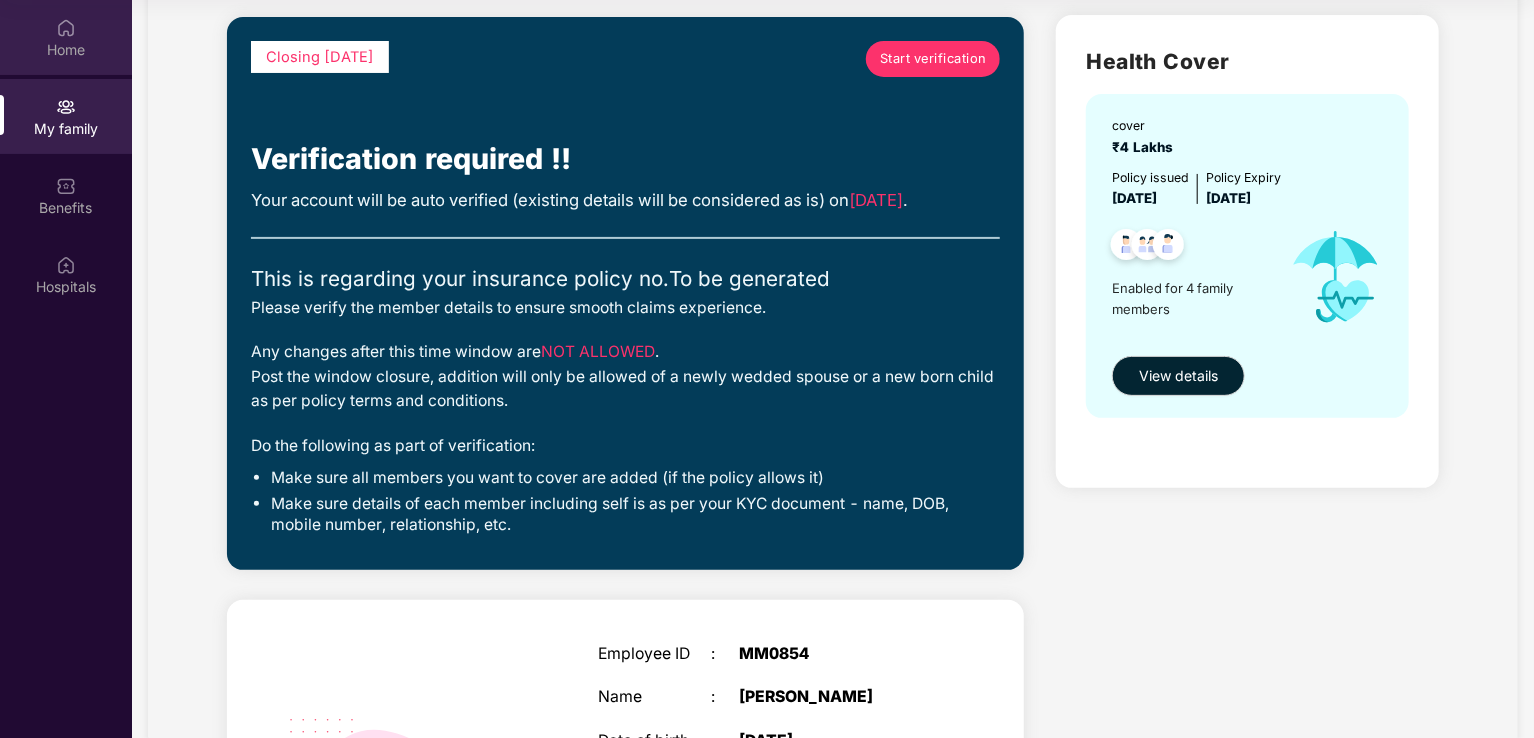 click on "Home" at bounding box center (66, 37) 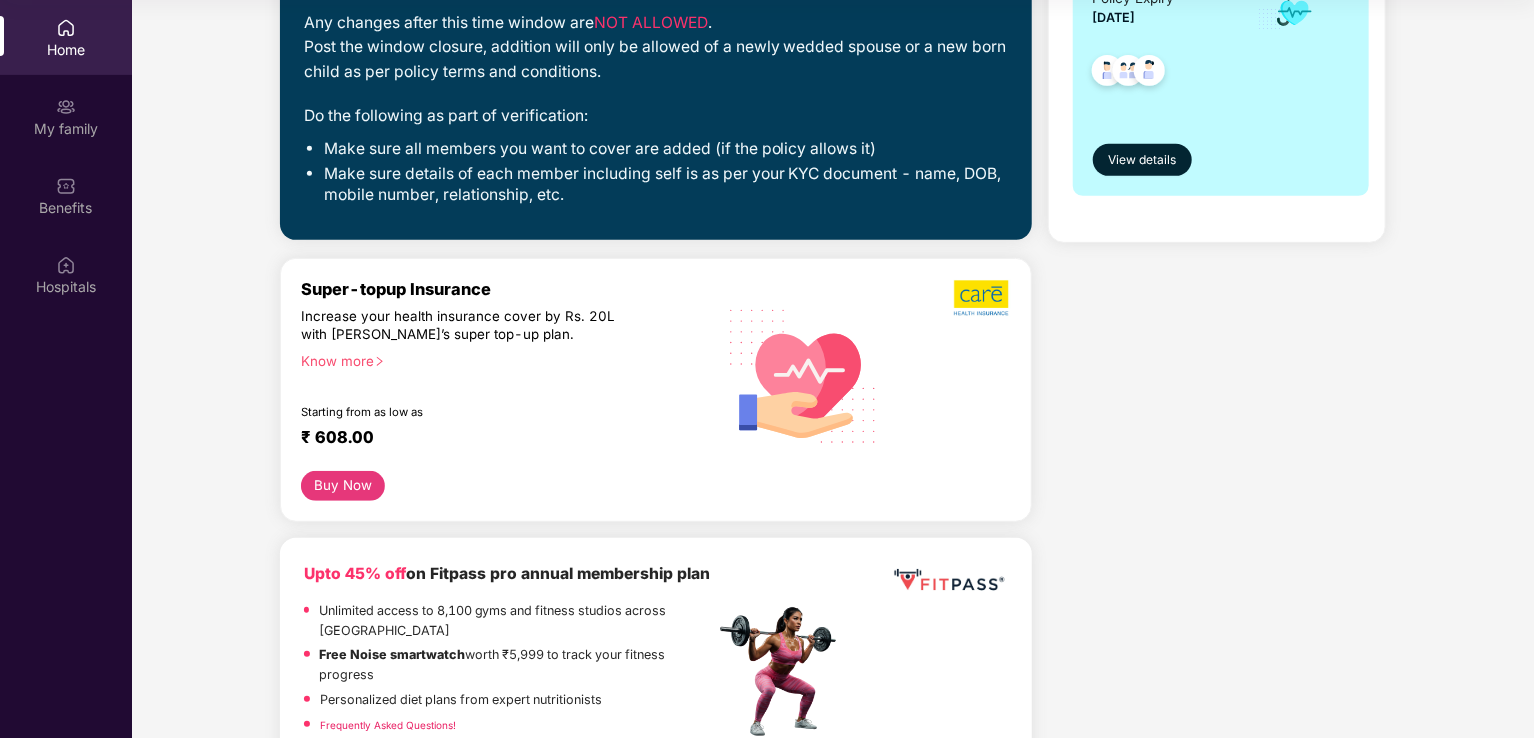 scroll, scrollTop: 0, scrollLeft: 0, axis: both 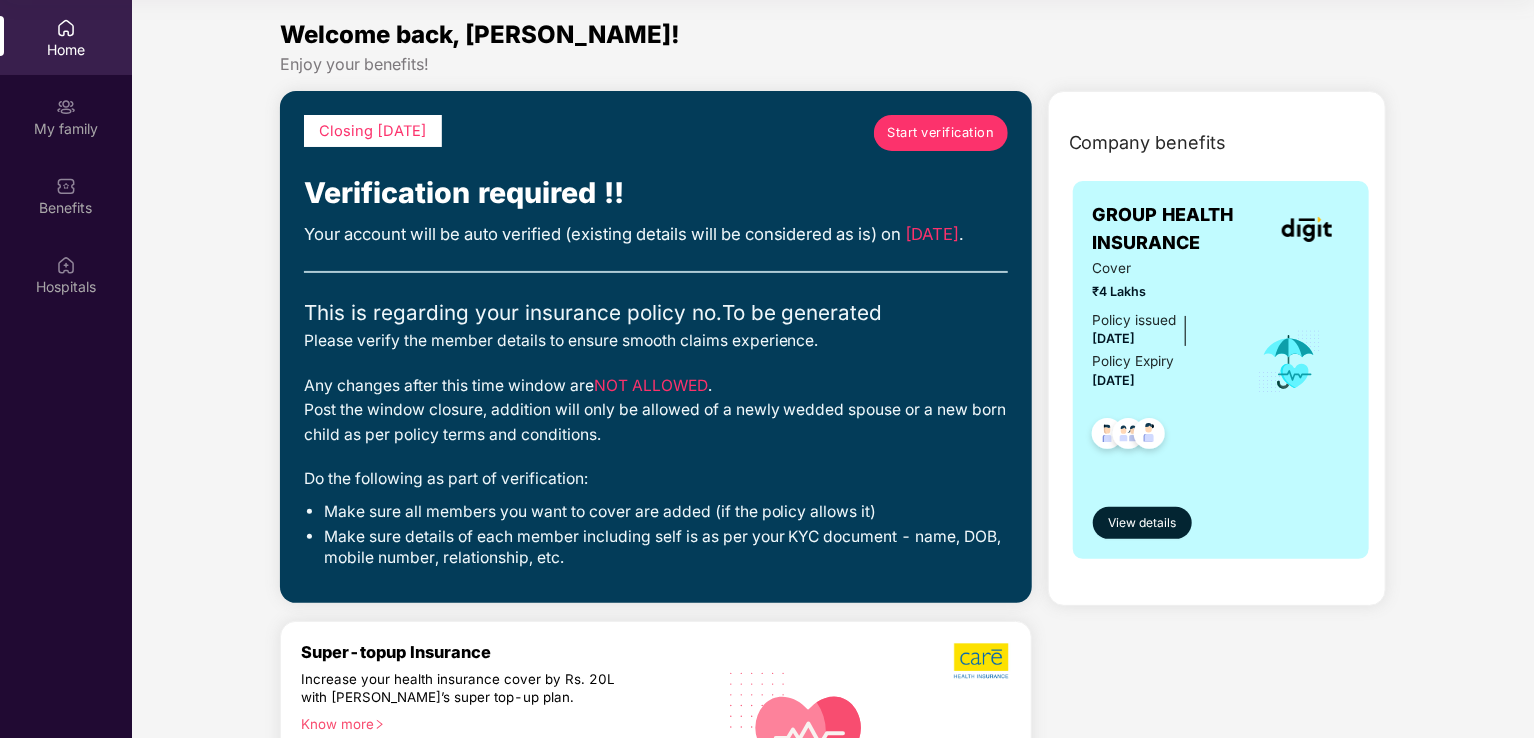 click on "Start verification" at bounding box center [940, 133] 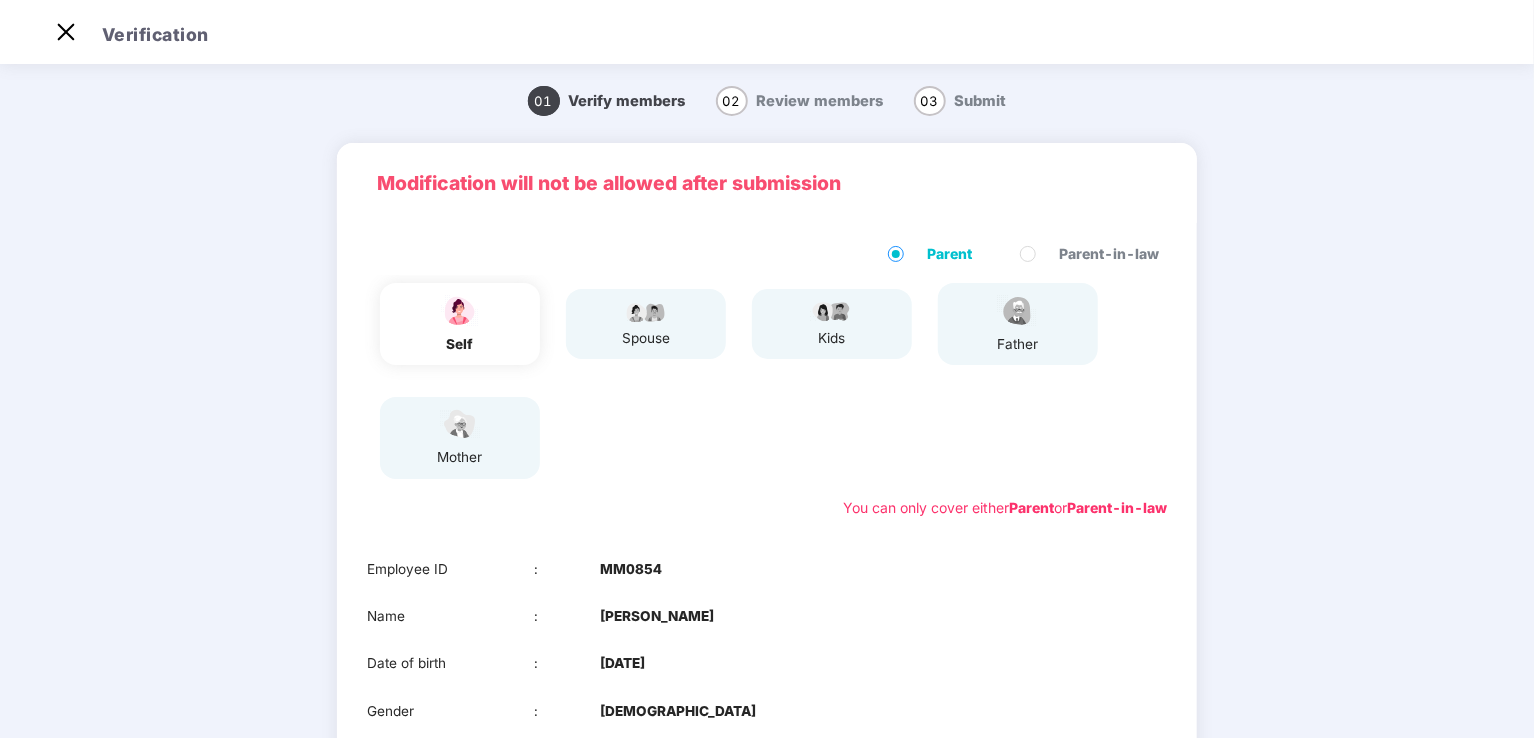 scroll, scrollTop: 48, scrollLeft: 0, axis: vertical 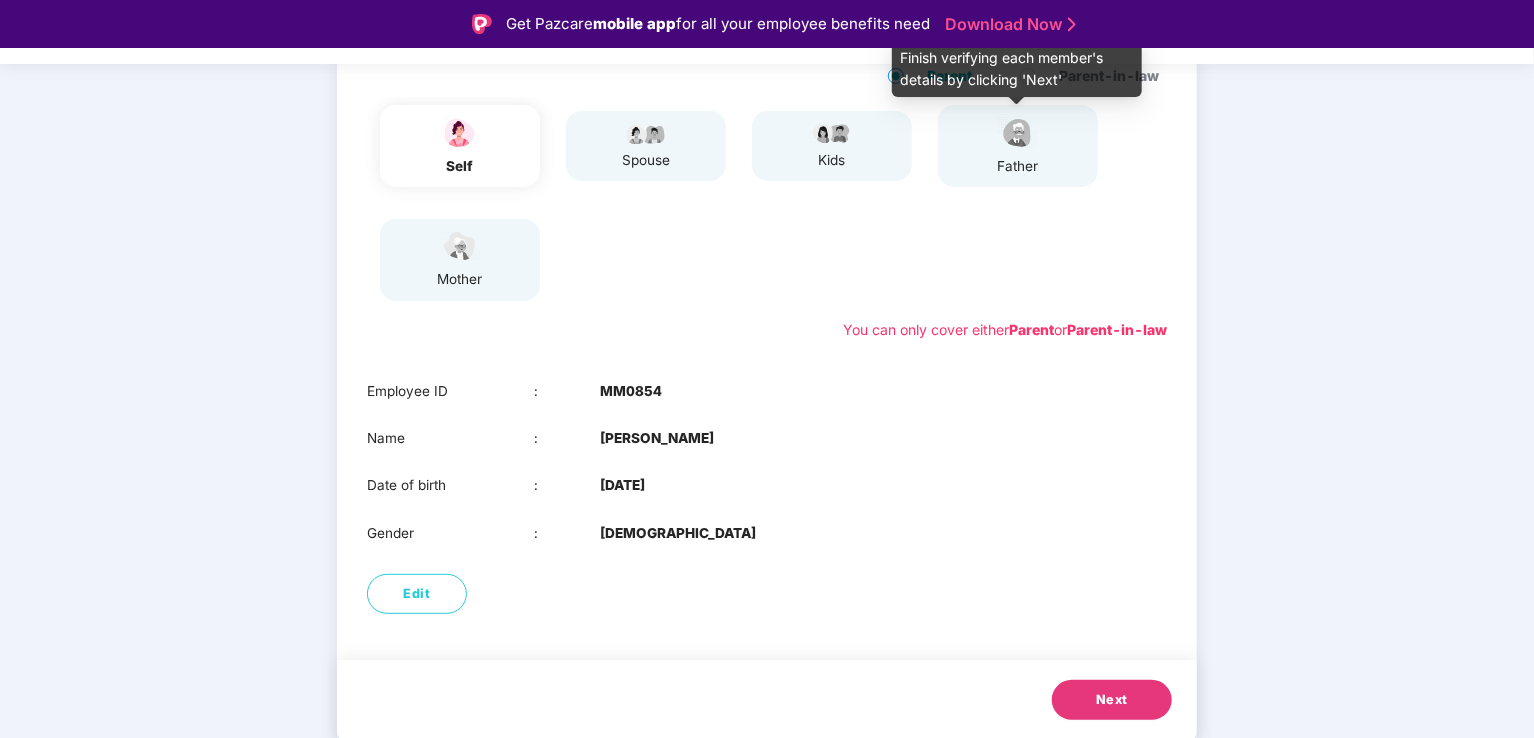 click on "father" at bounding box center [1018, 166] 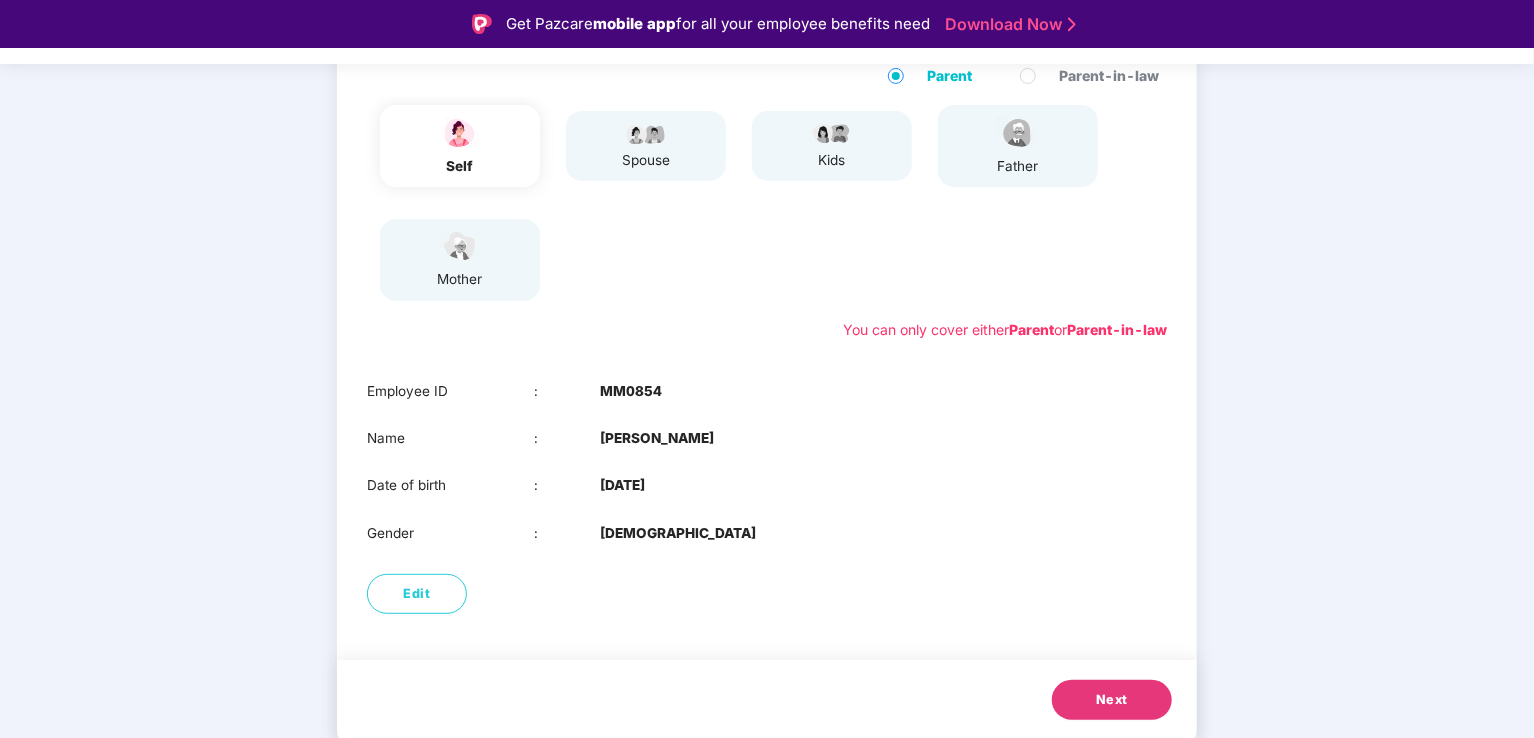 scroll, scrollTop: 48, scrollLeft: 0, axis: vertical 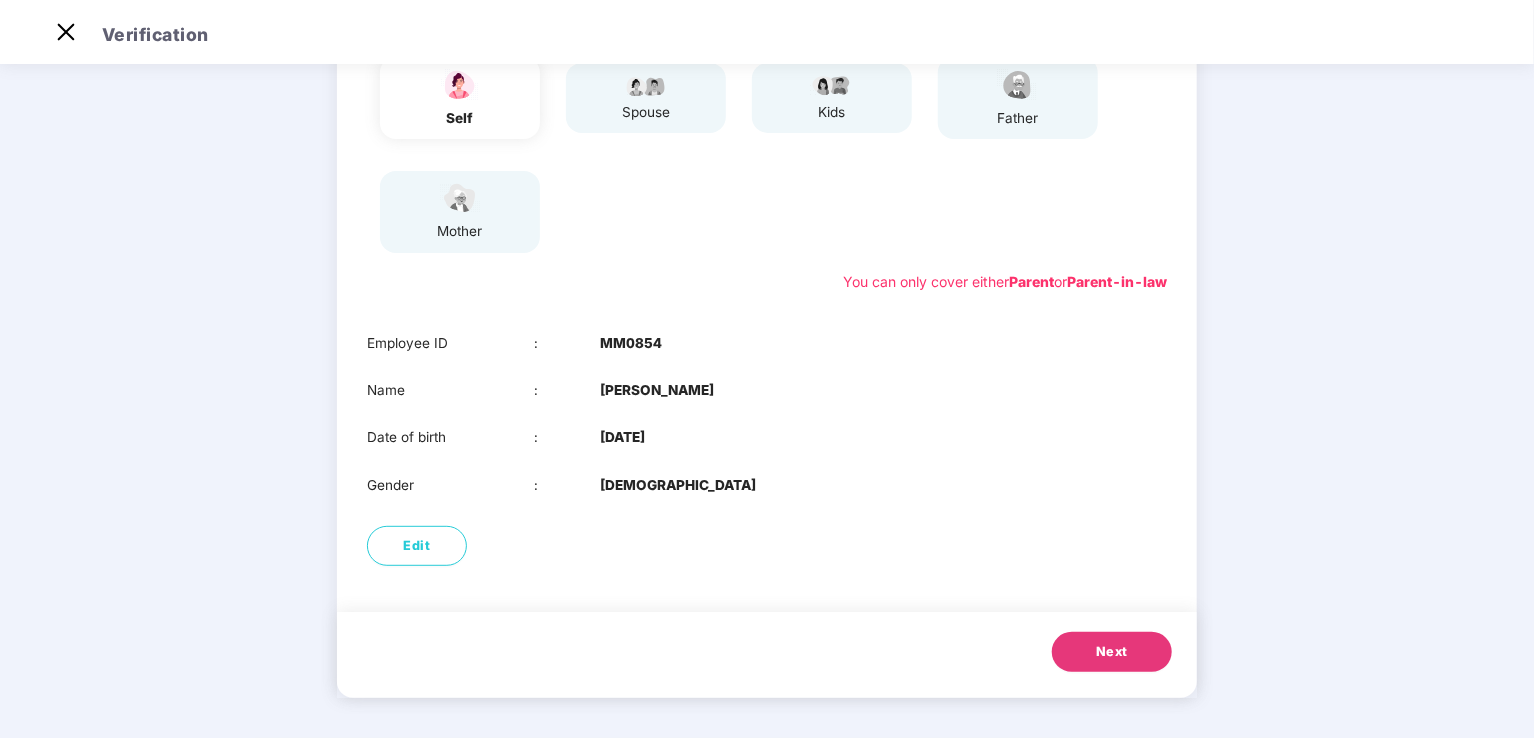 click on "Next" at bounding box center (1112, 652) 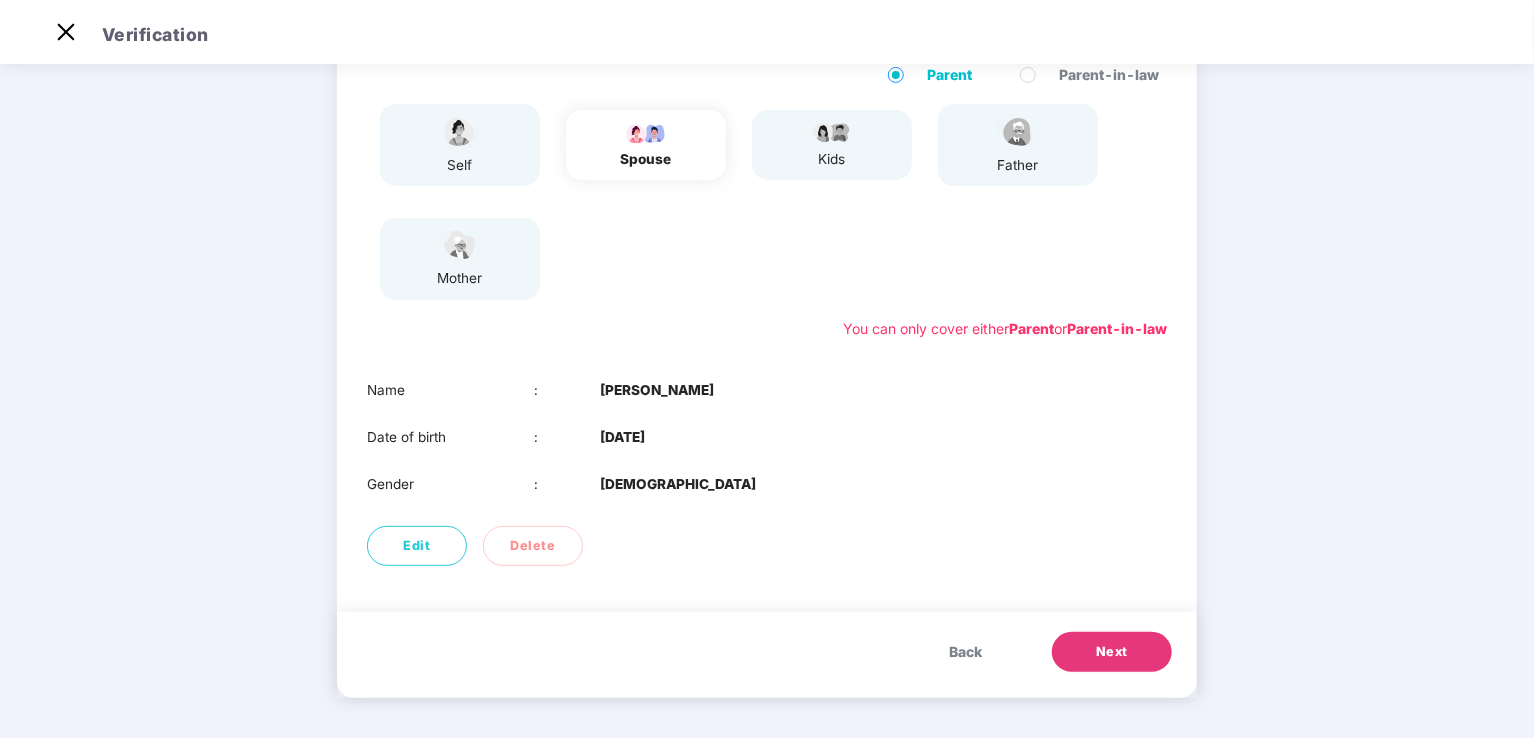click on "Next" at bounding box center [1112, 652] 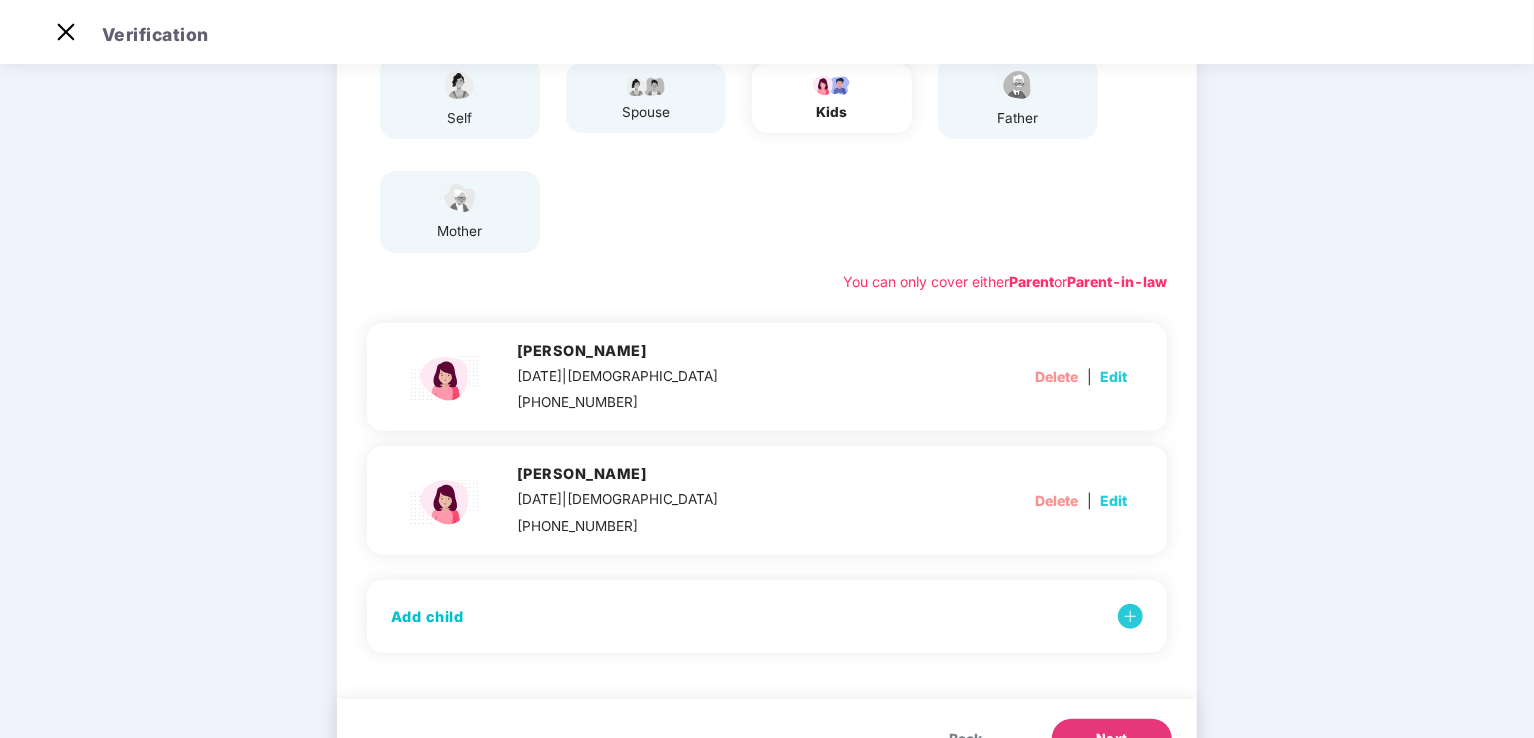 scroll, scrollTop: 313, scrollLeft: 0, axis: vertical 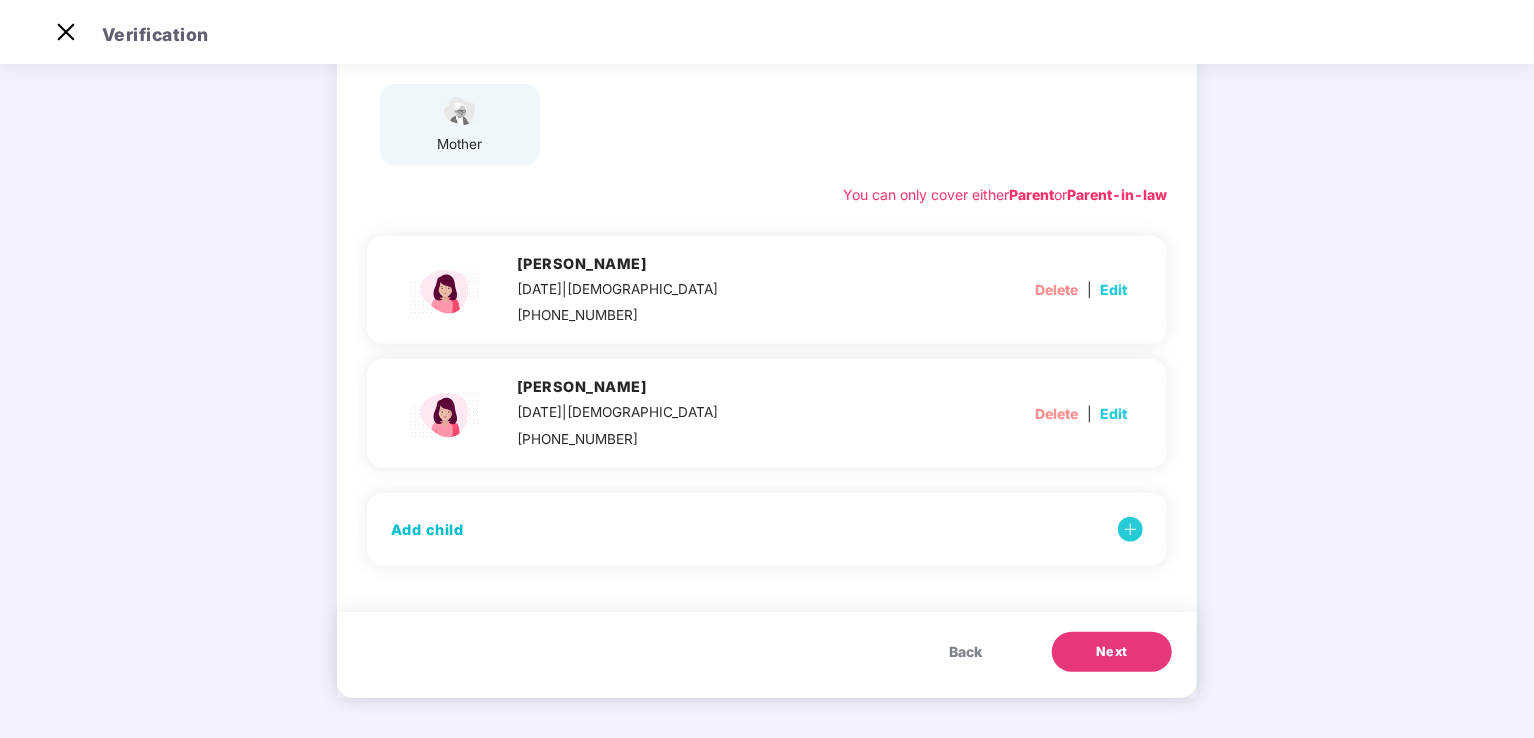 click on "Next" at bounding box center [1112, 652] 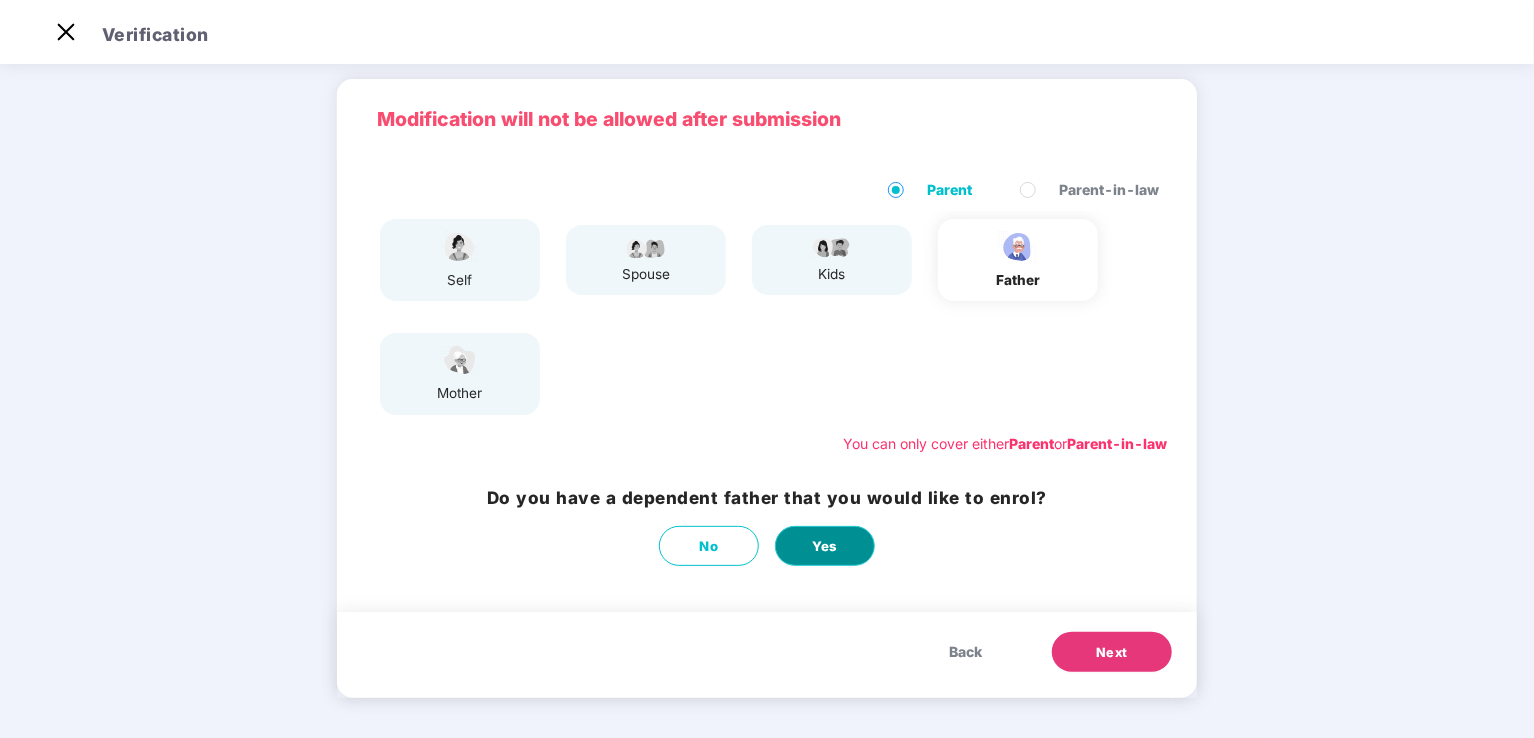 click on "Yes" at bounding box center [825, 546] 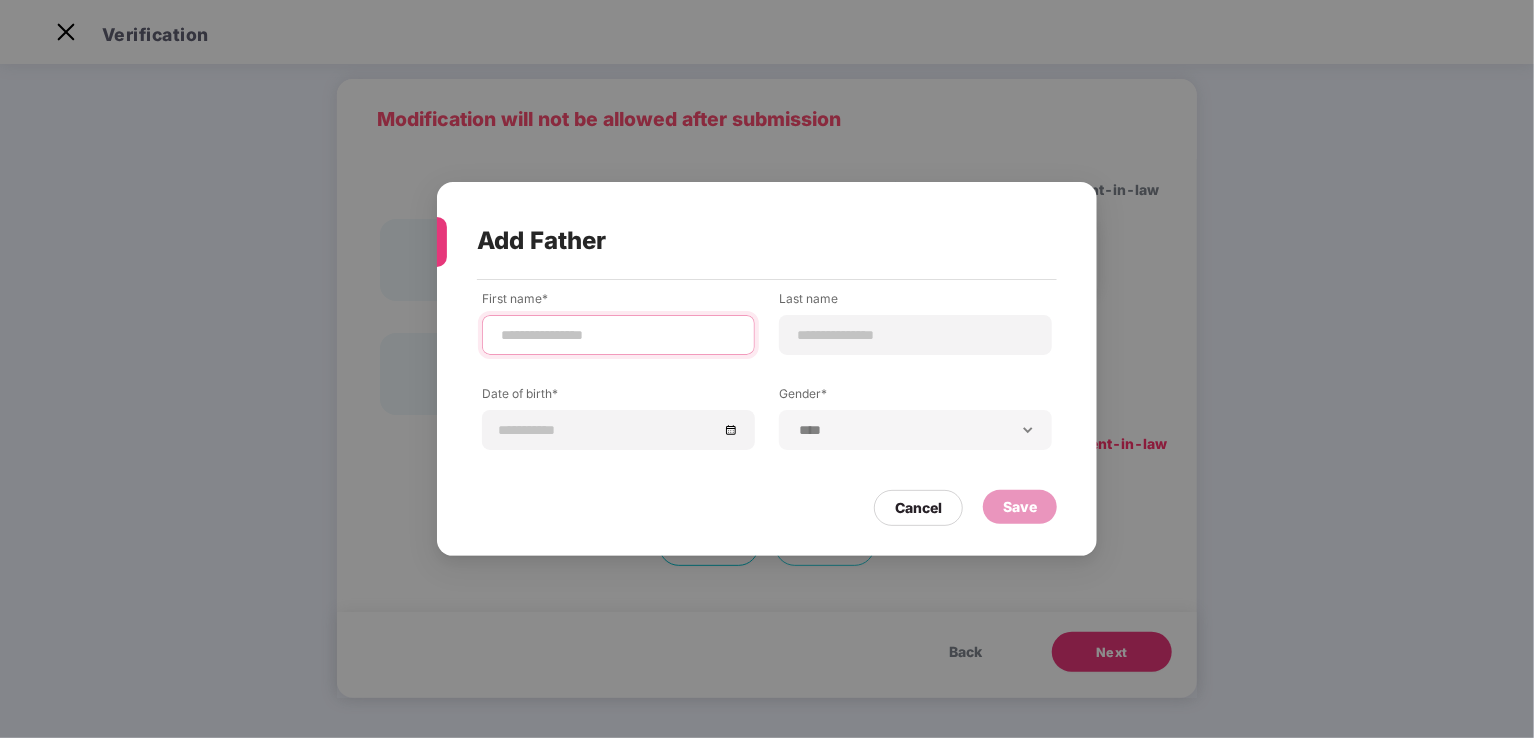 click at bounding box center (618, 335) 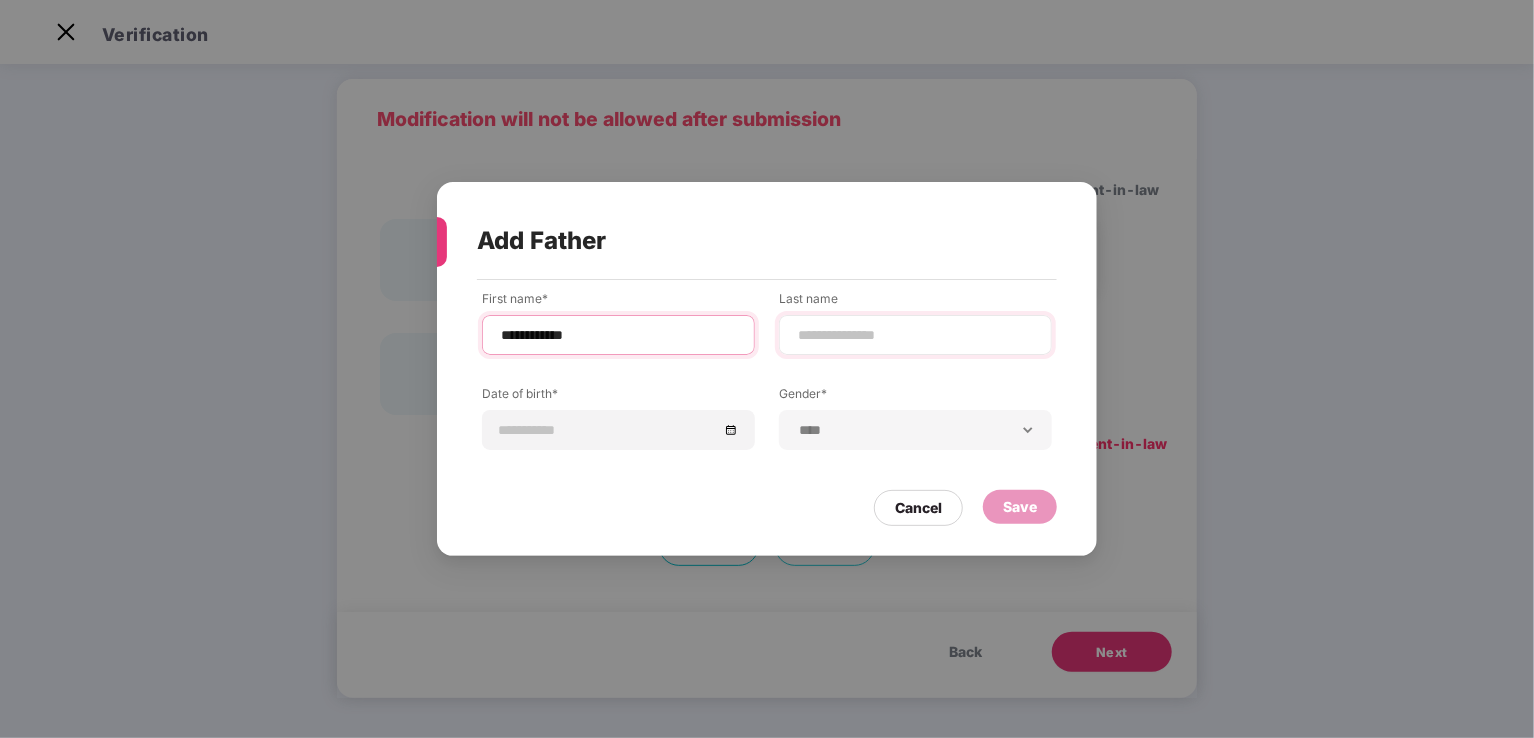 type on "**********" 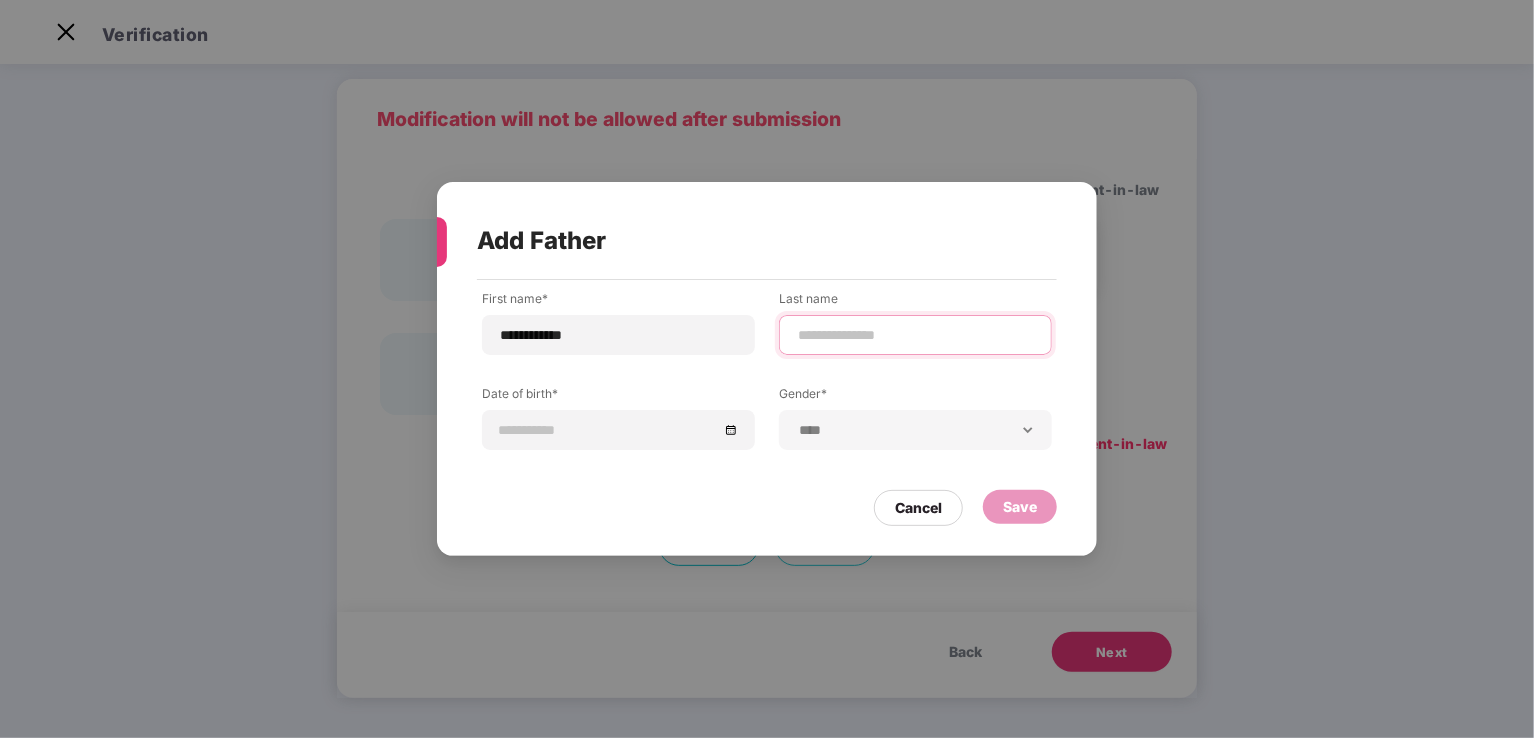 click at bounding box center [915, 335] 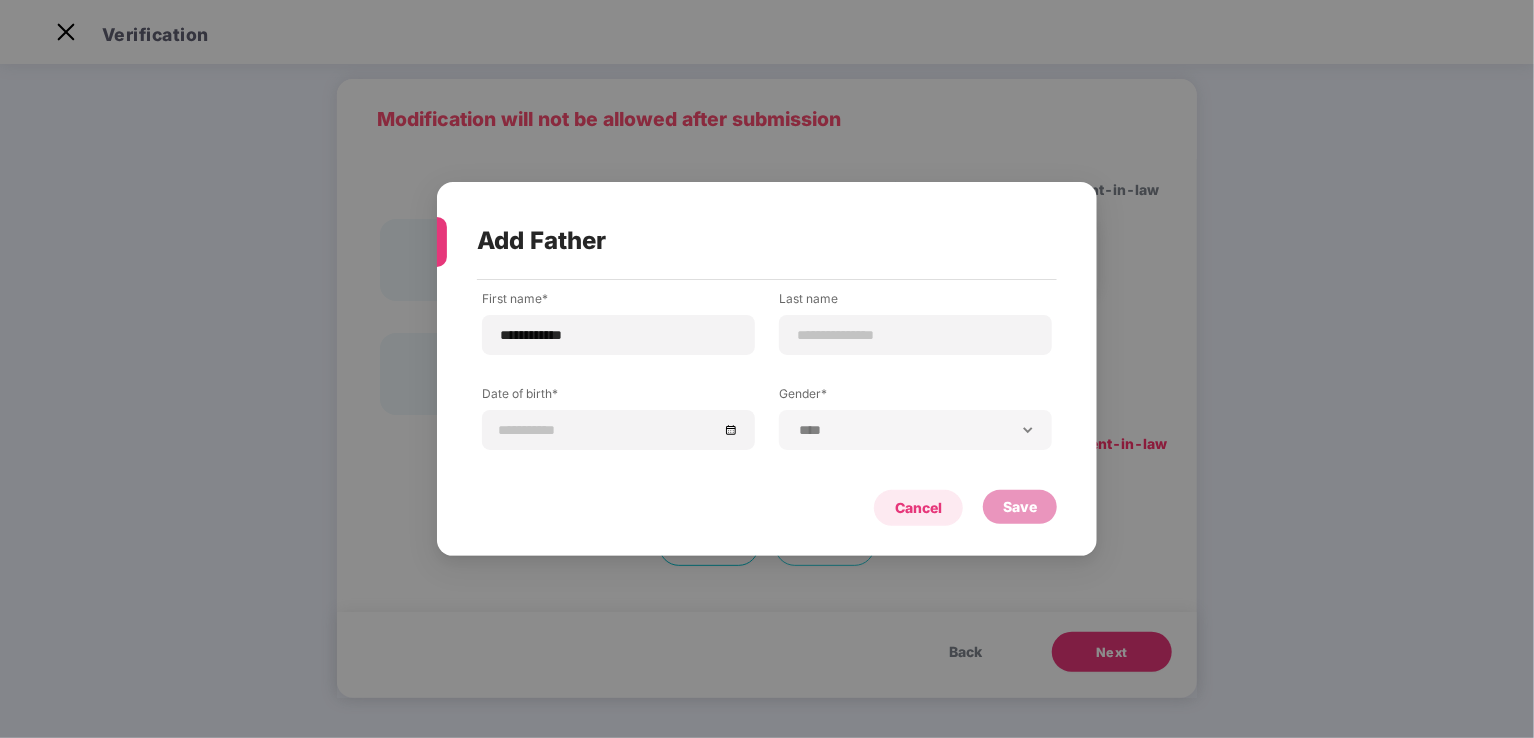 click on "Cancel" at bounding box center [918, 508] 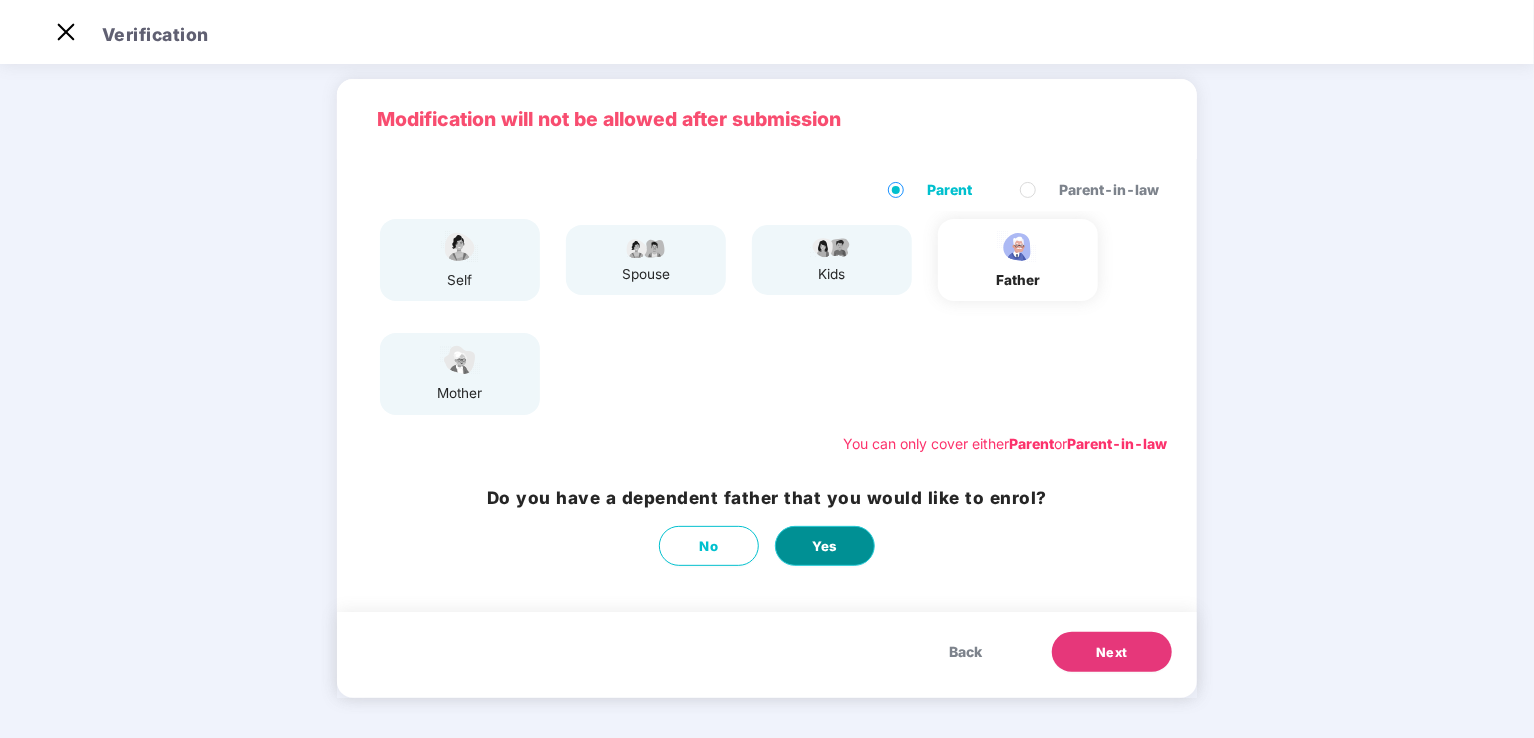 click on "Yes" at bounding box center (825, 546) 